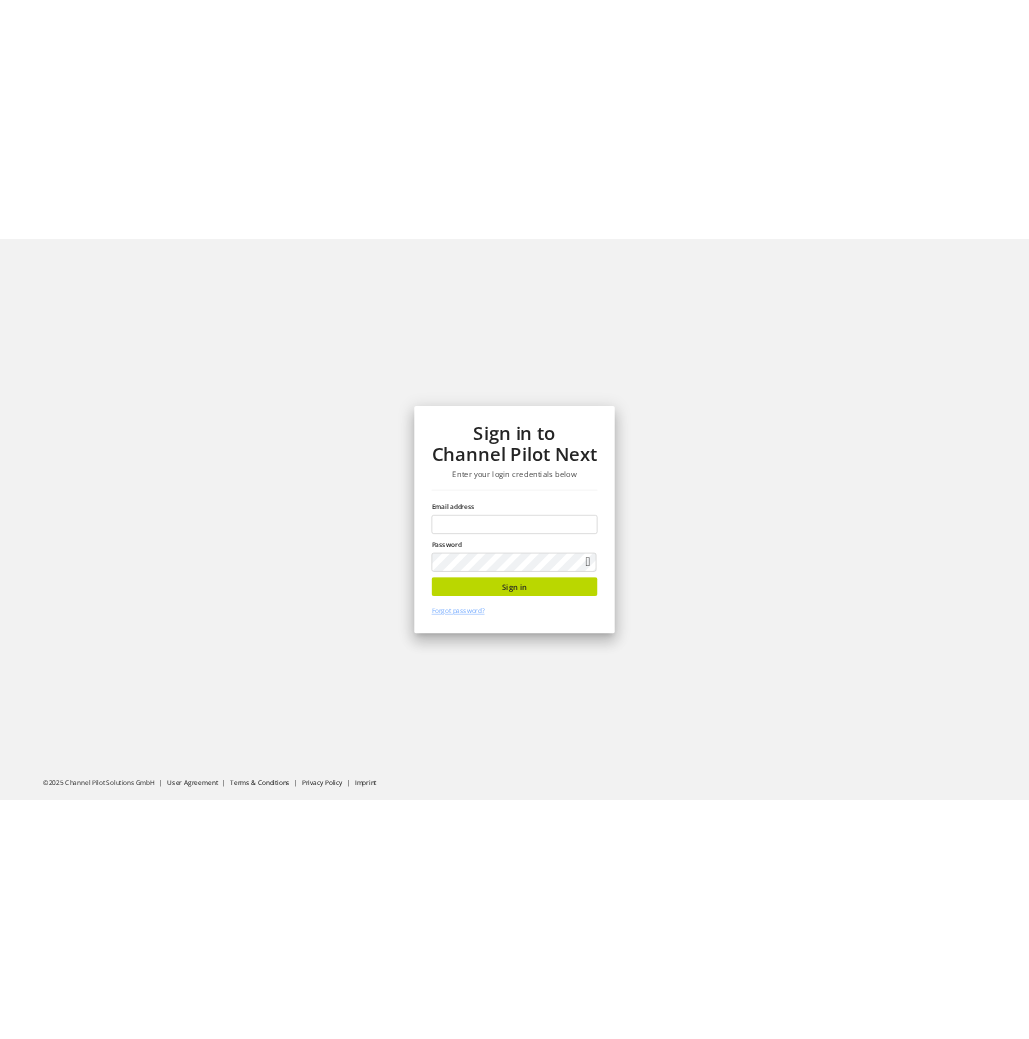 scroll, scrollTop: 0, scrollLeft: 0, axis: both 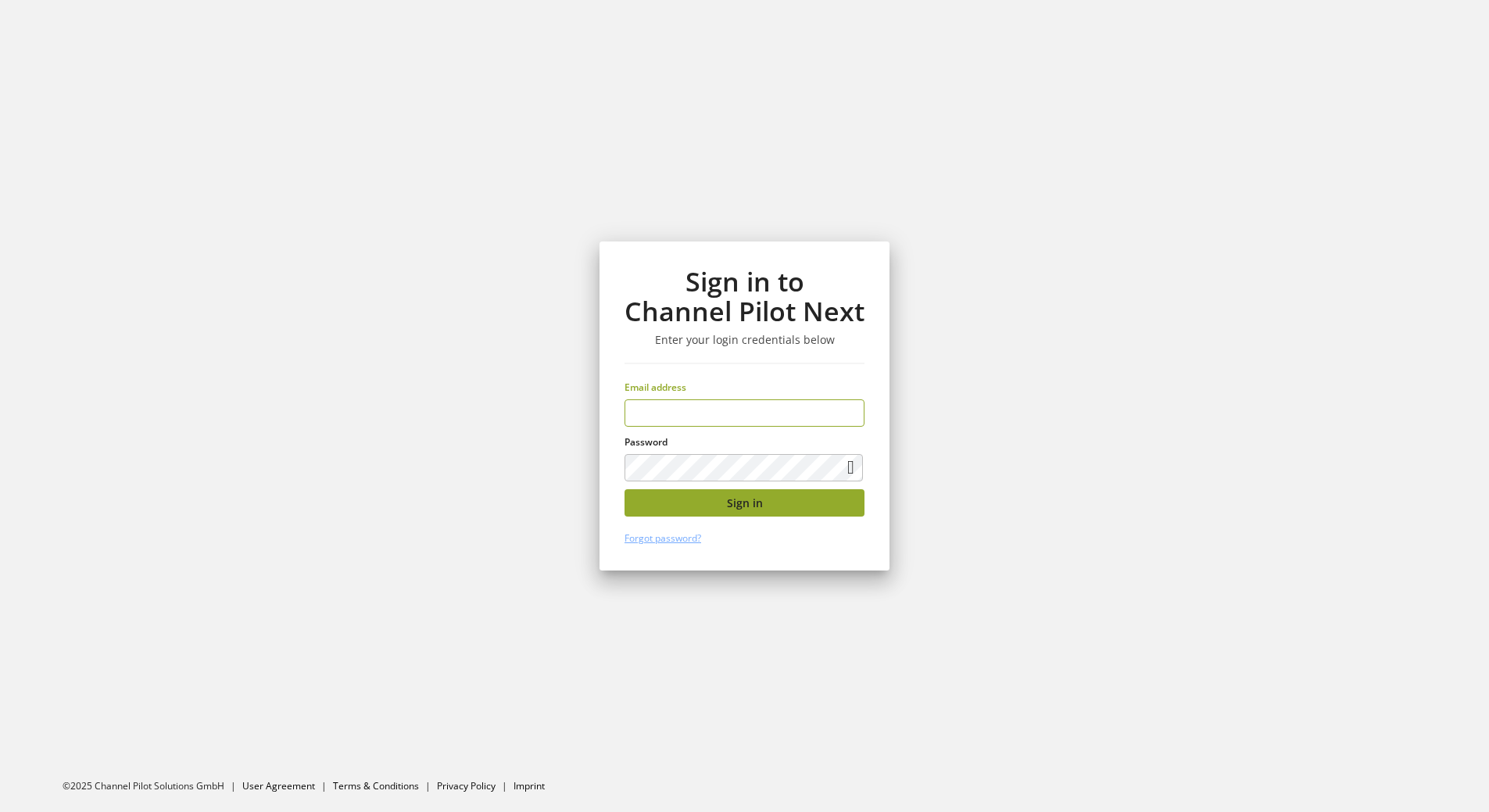 type on "**********" 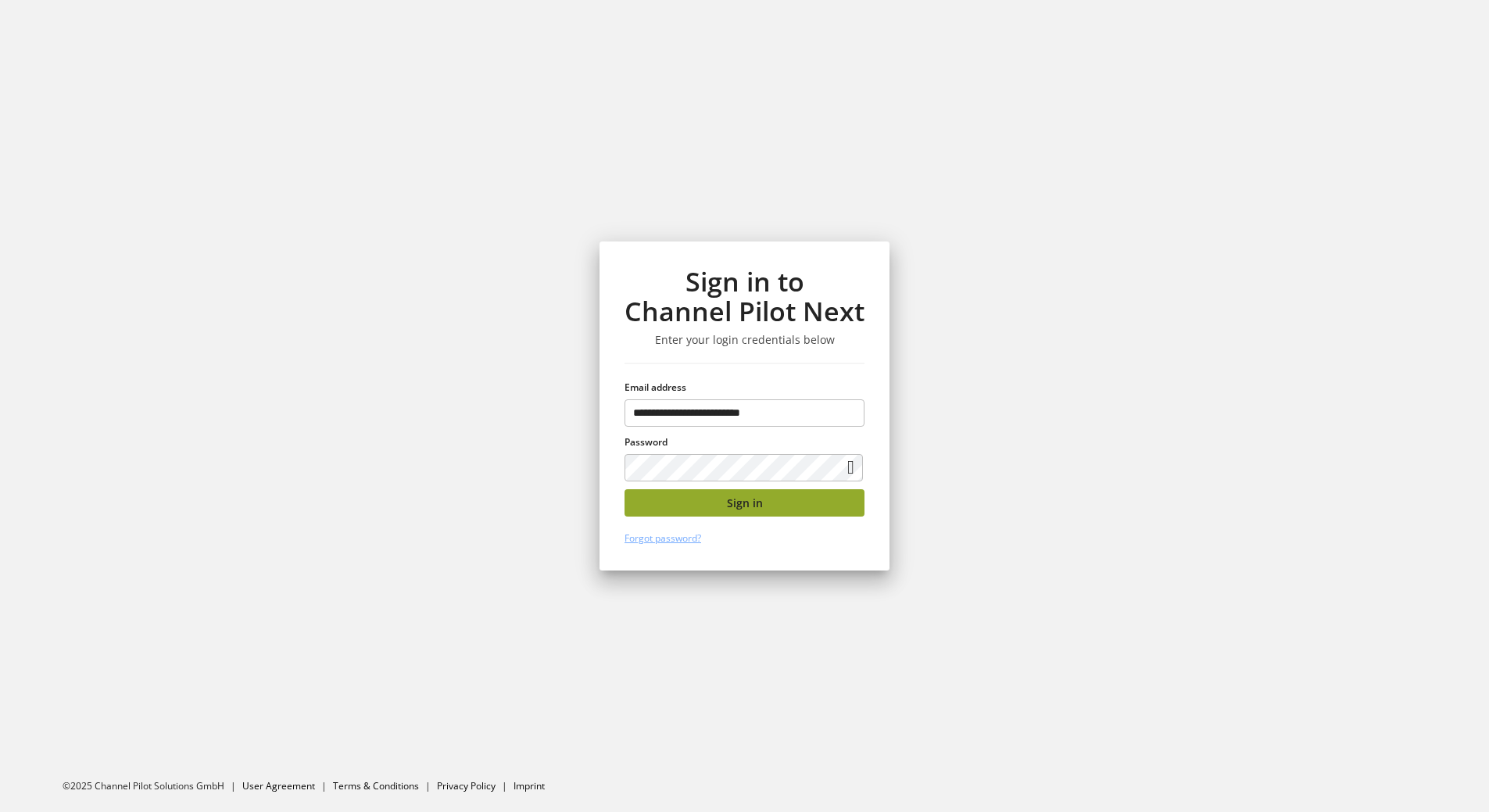click on "Sign in" at bounding box center (744, 503) 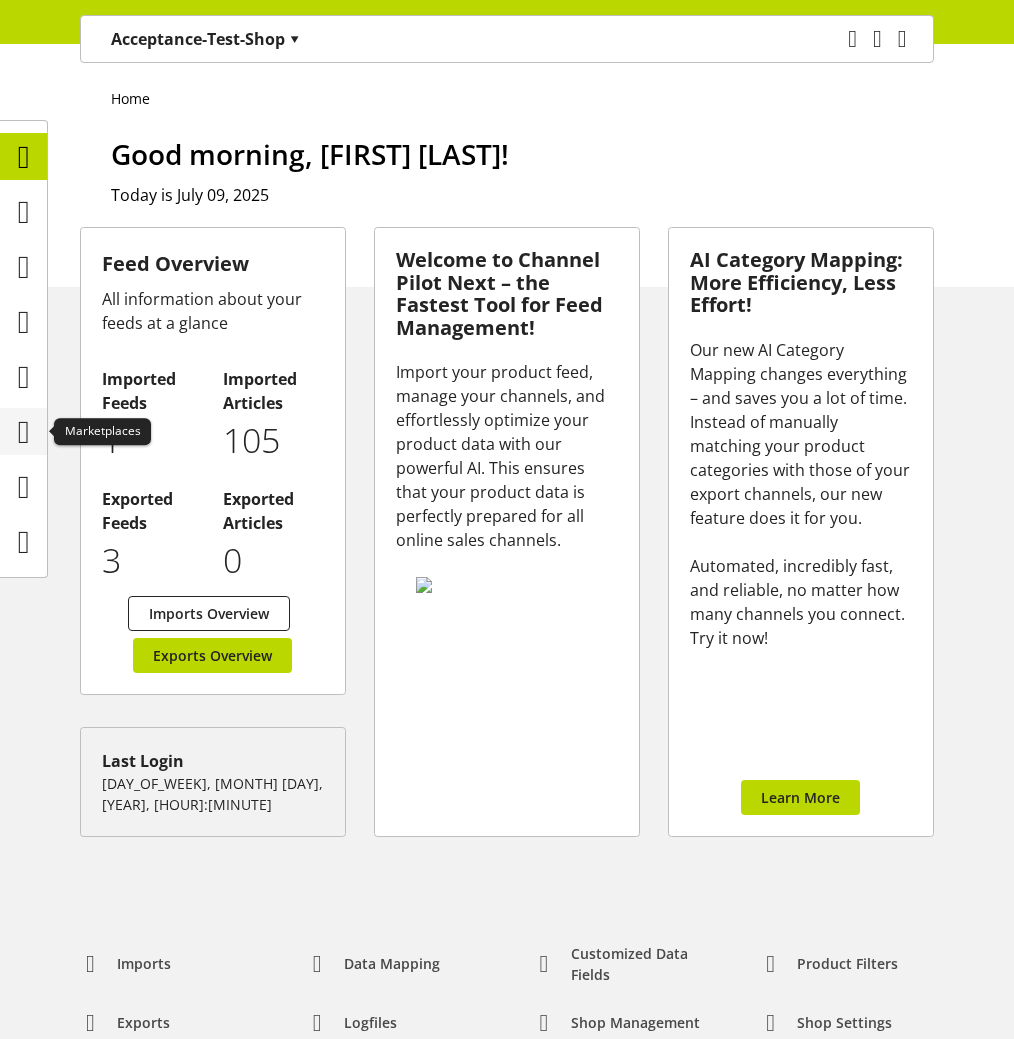 click at bounding box center (24, 432) 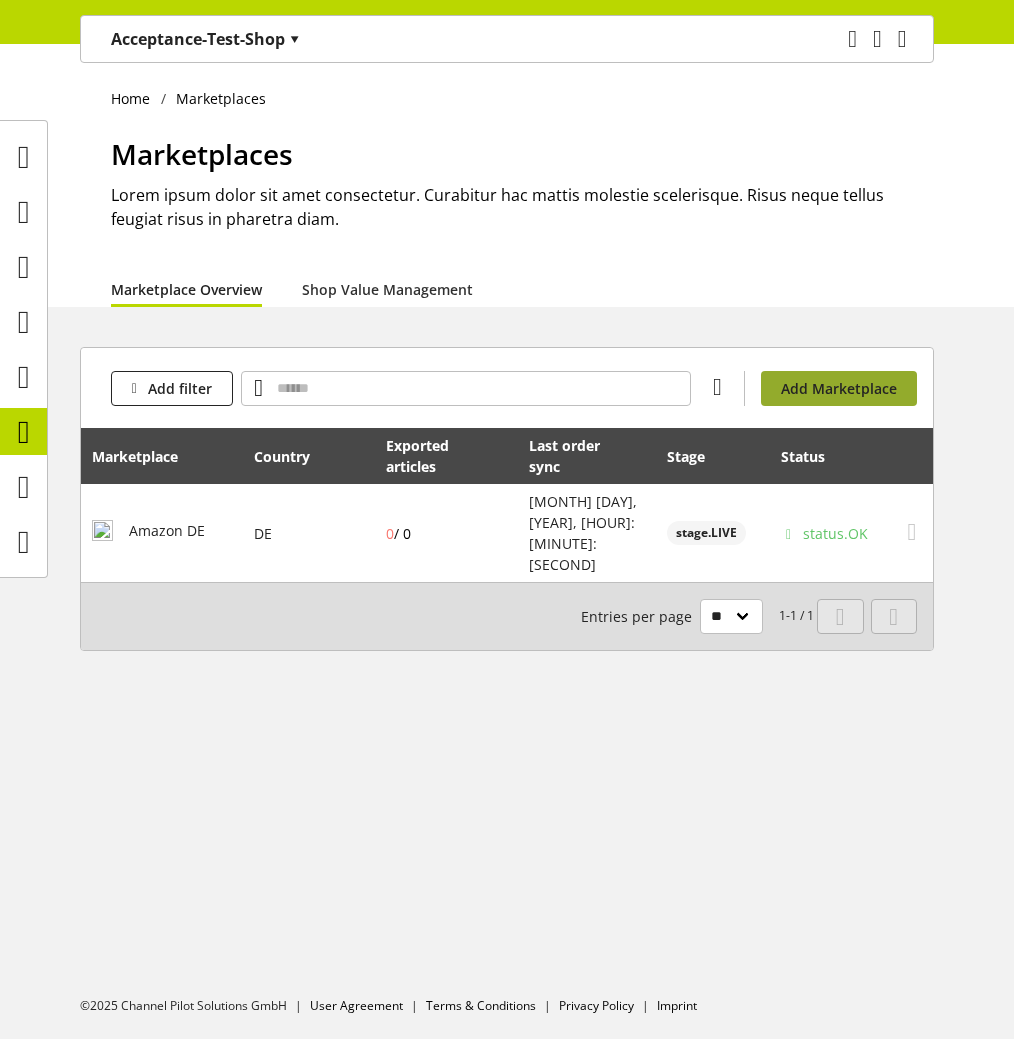 click on "Add Marketplace" at bounding box center [839, 388] 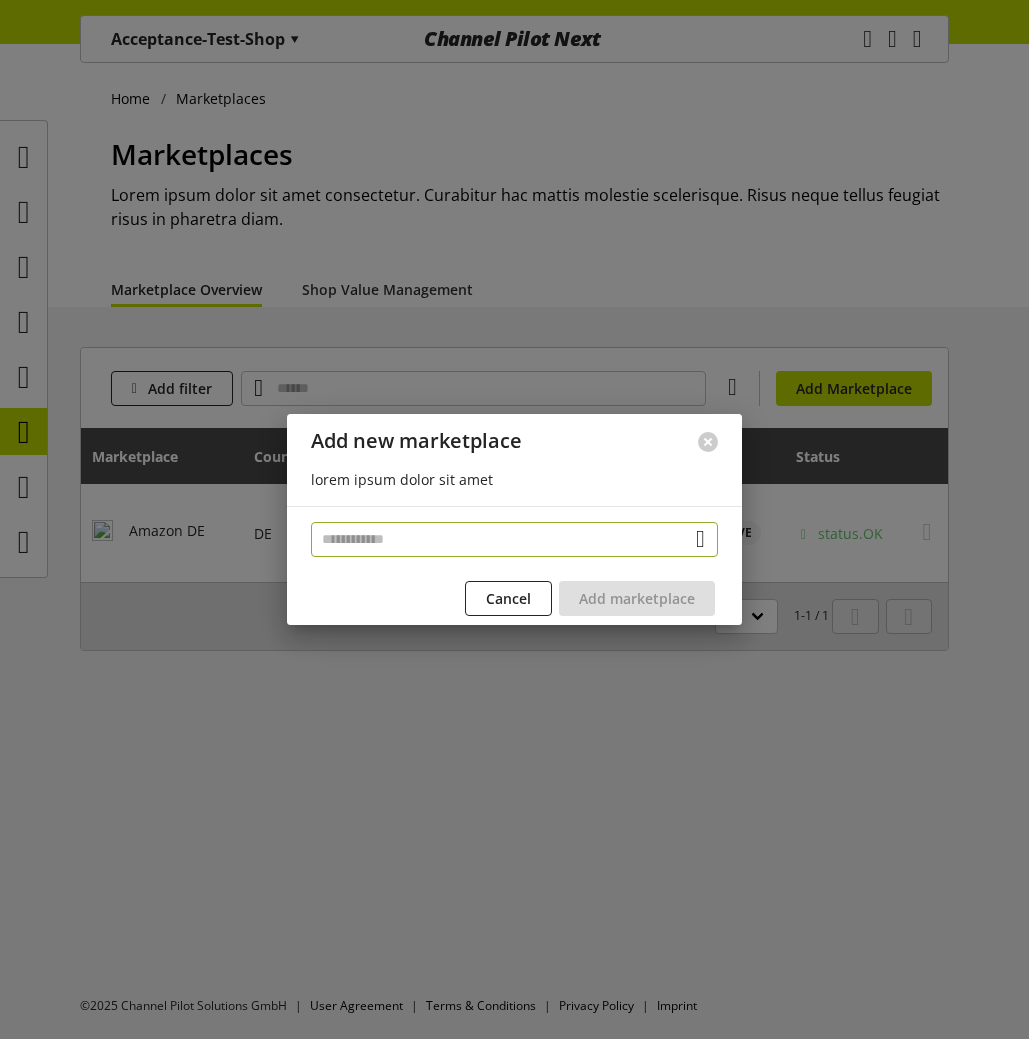 click at bounding box center (514, 539) 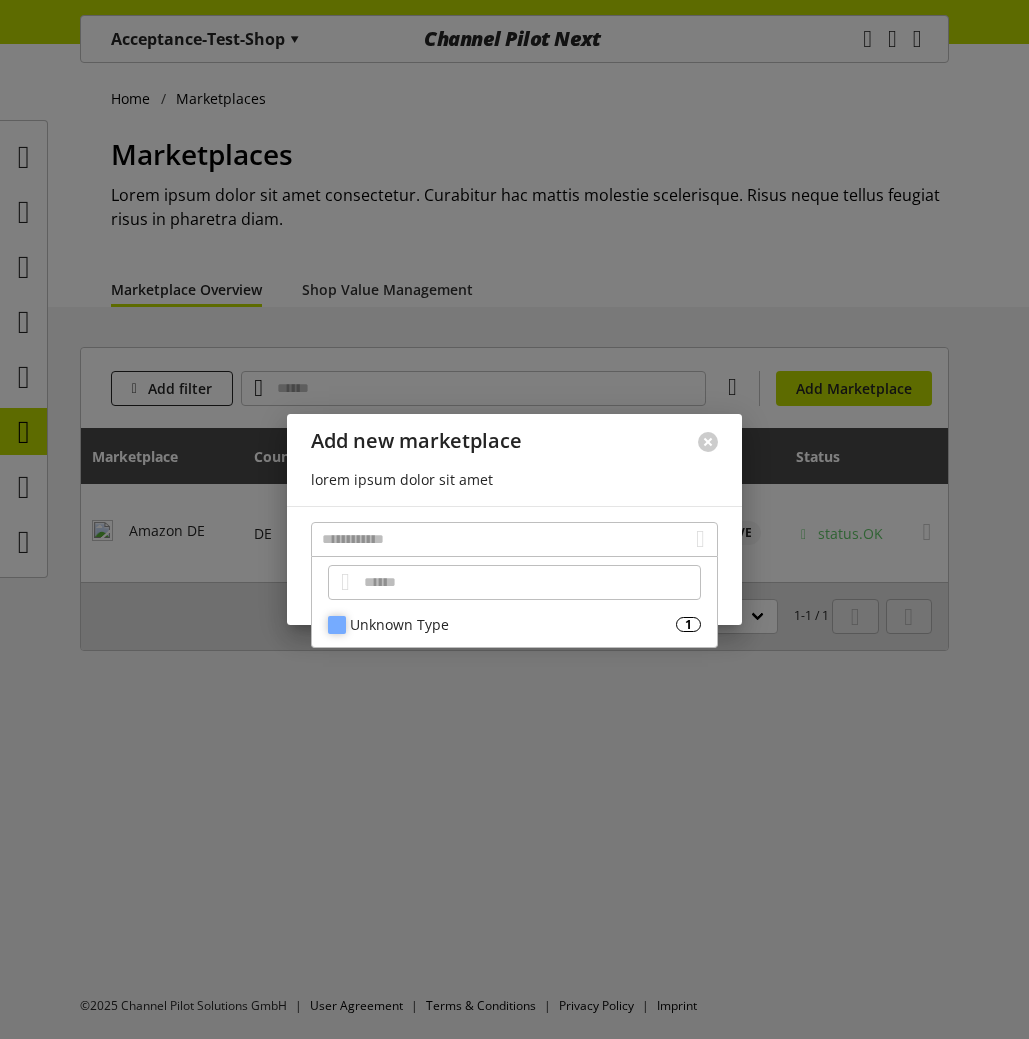 click on "Unknown Type" at bounding box center (513, 624) 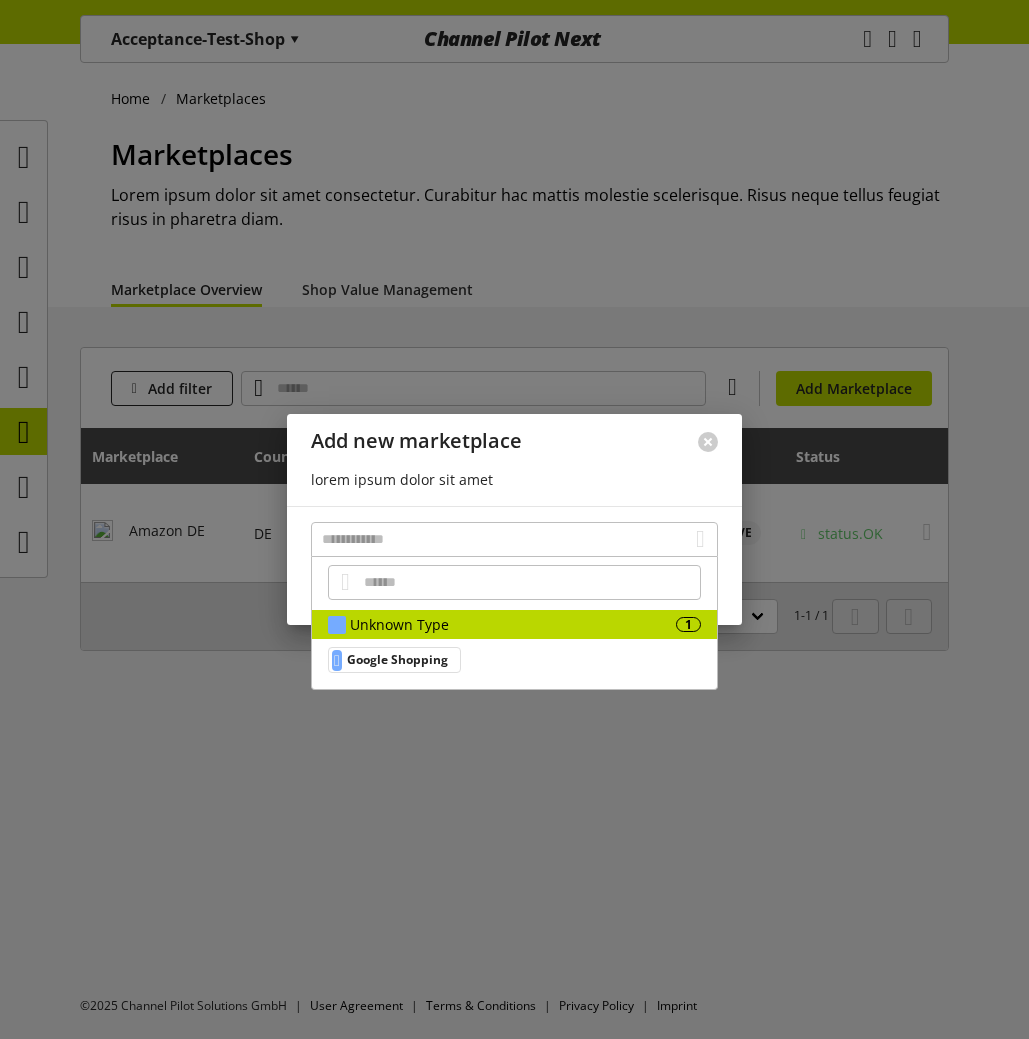 click on "lorem ipsum dolor sit amet" at bounding box center (514, 487) 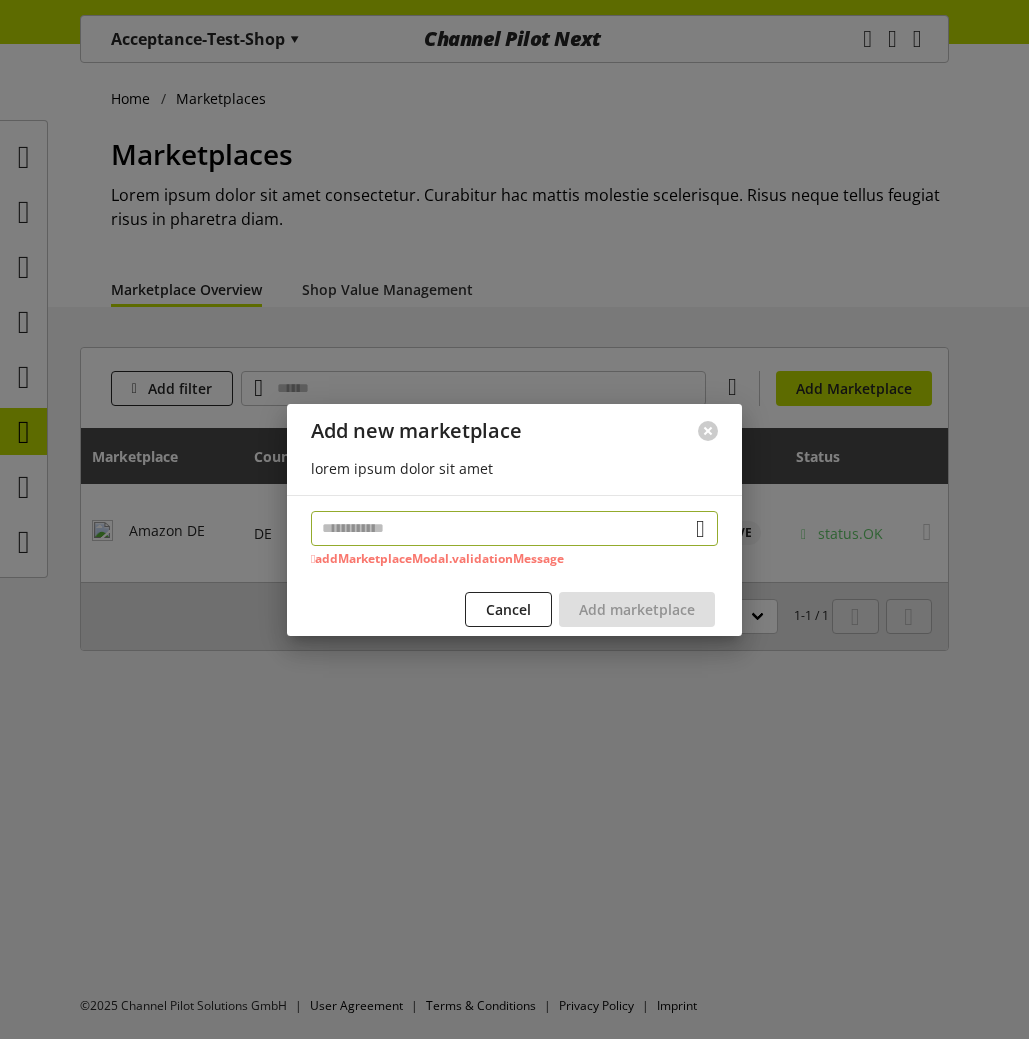 click at bounding box center [514, 528] 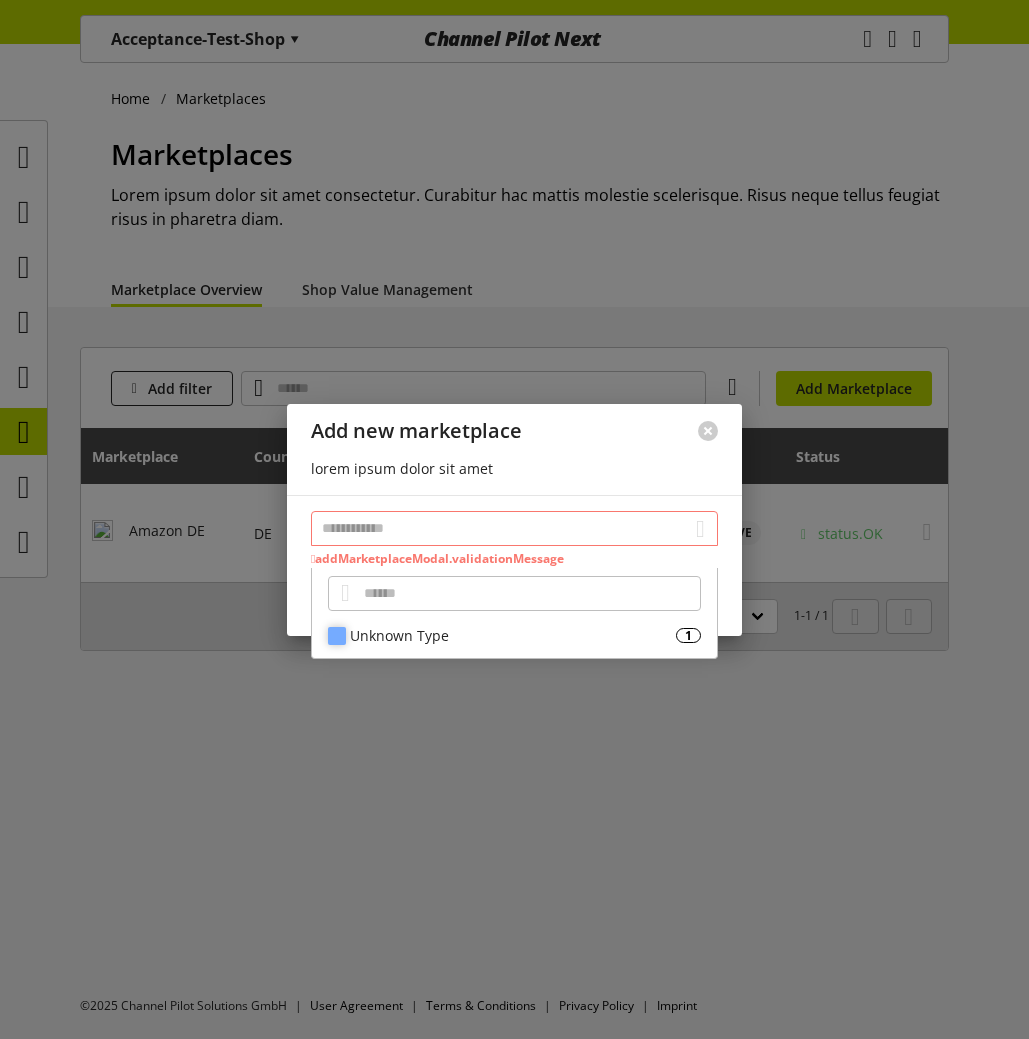 click on "Unknown Type 1" at bounding box center [514, 635] 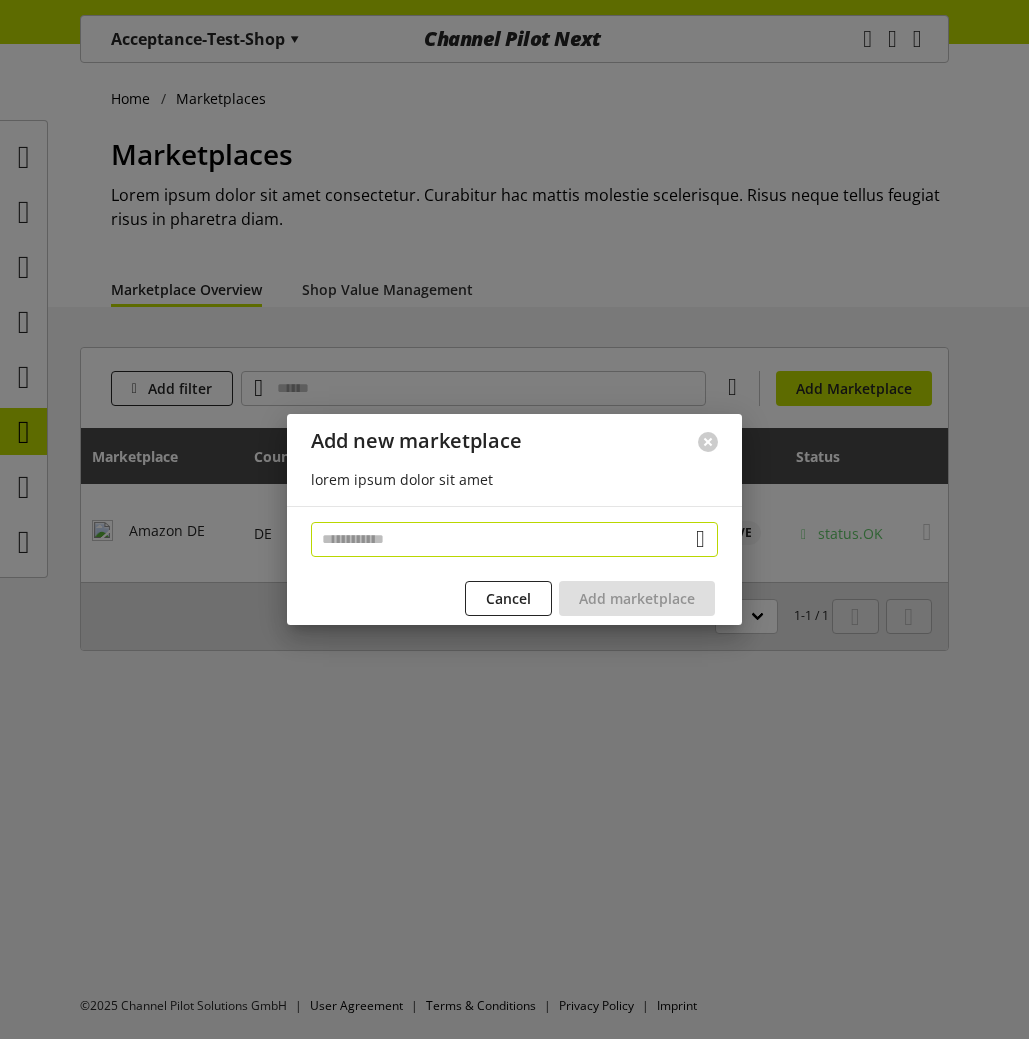 click at bounding box center (514, 539) 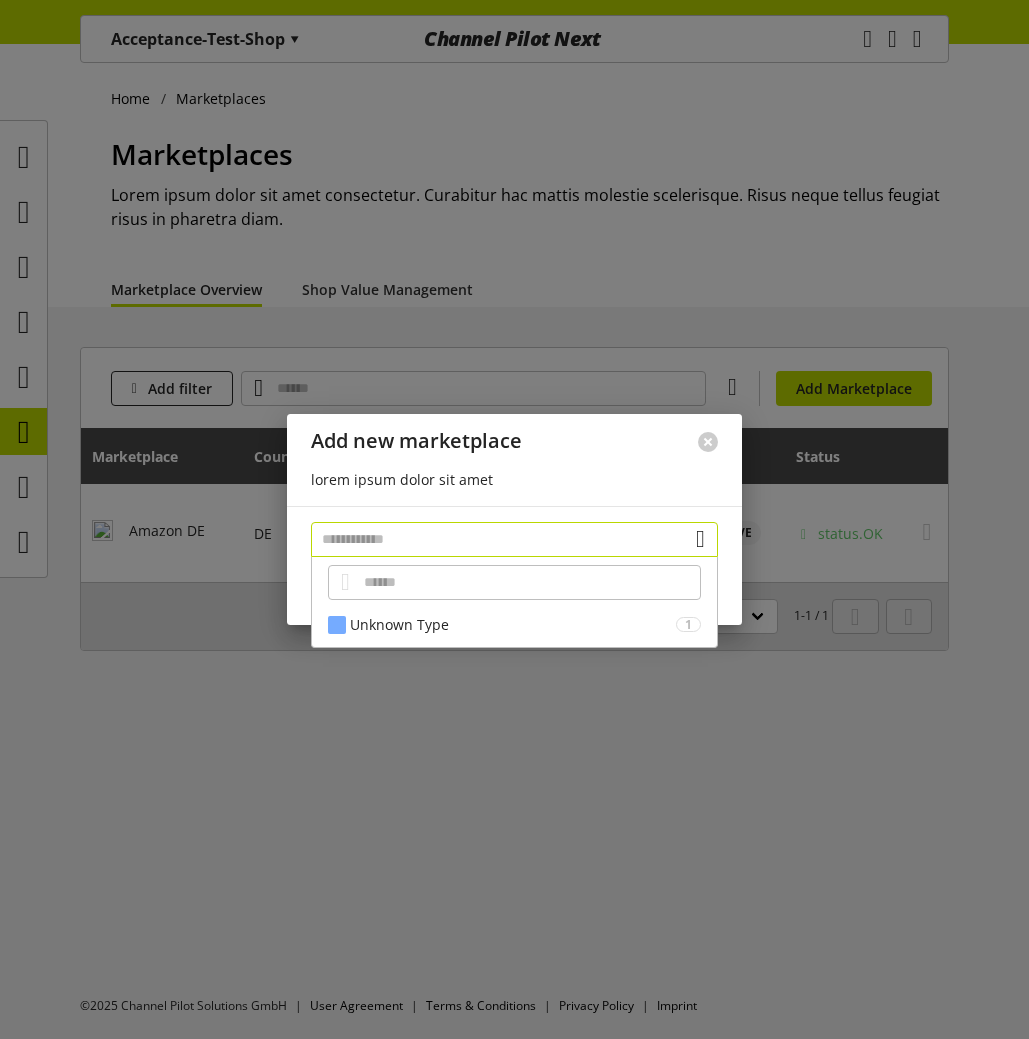 click at bounding box center [514, 539] 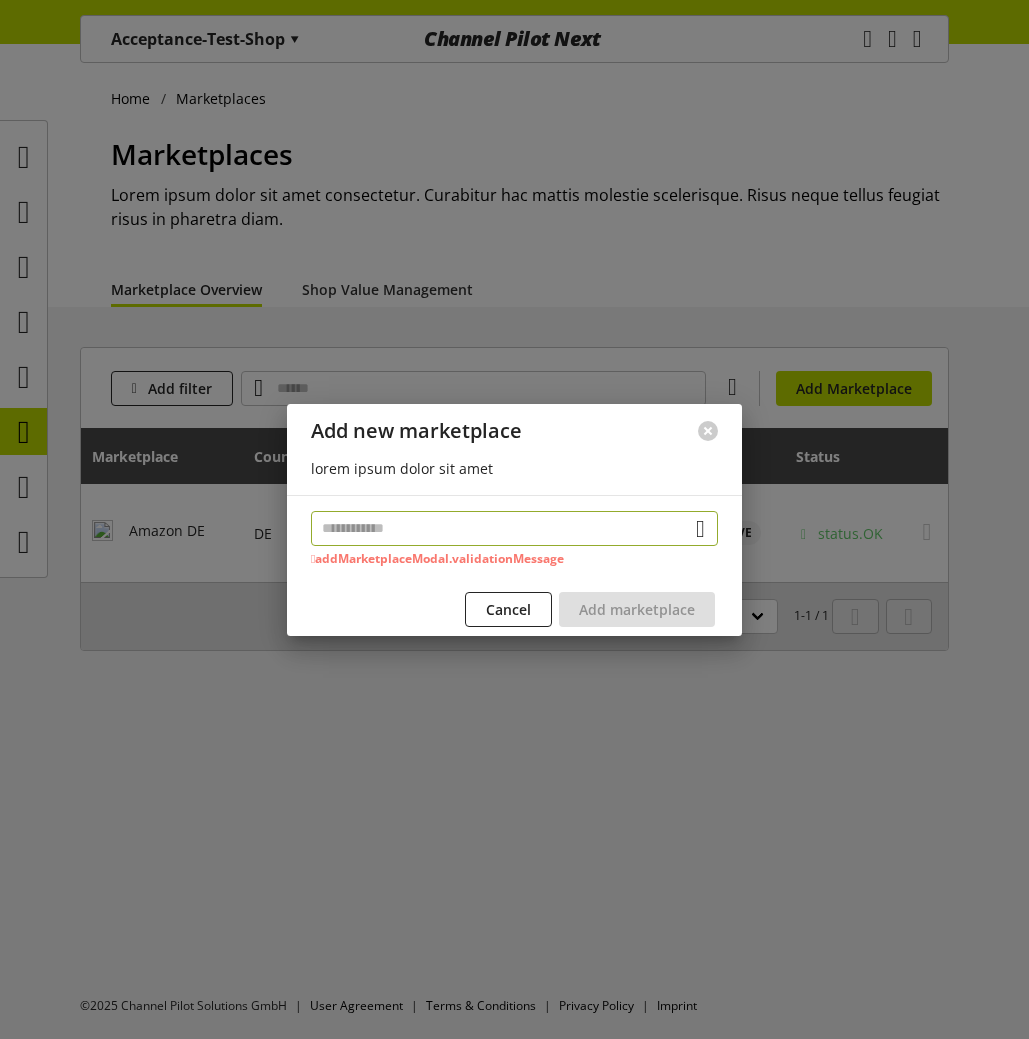 click at bounding box center [514, 528] 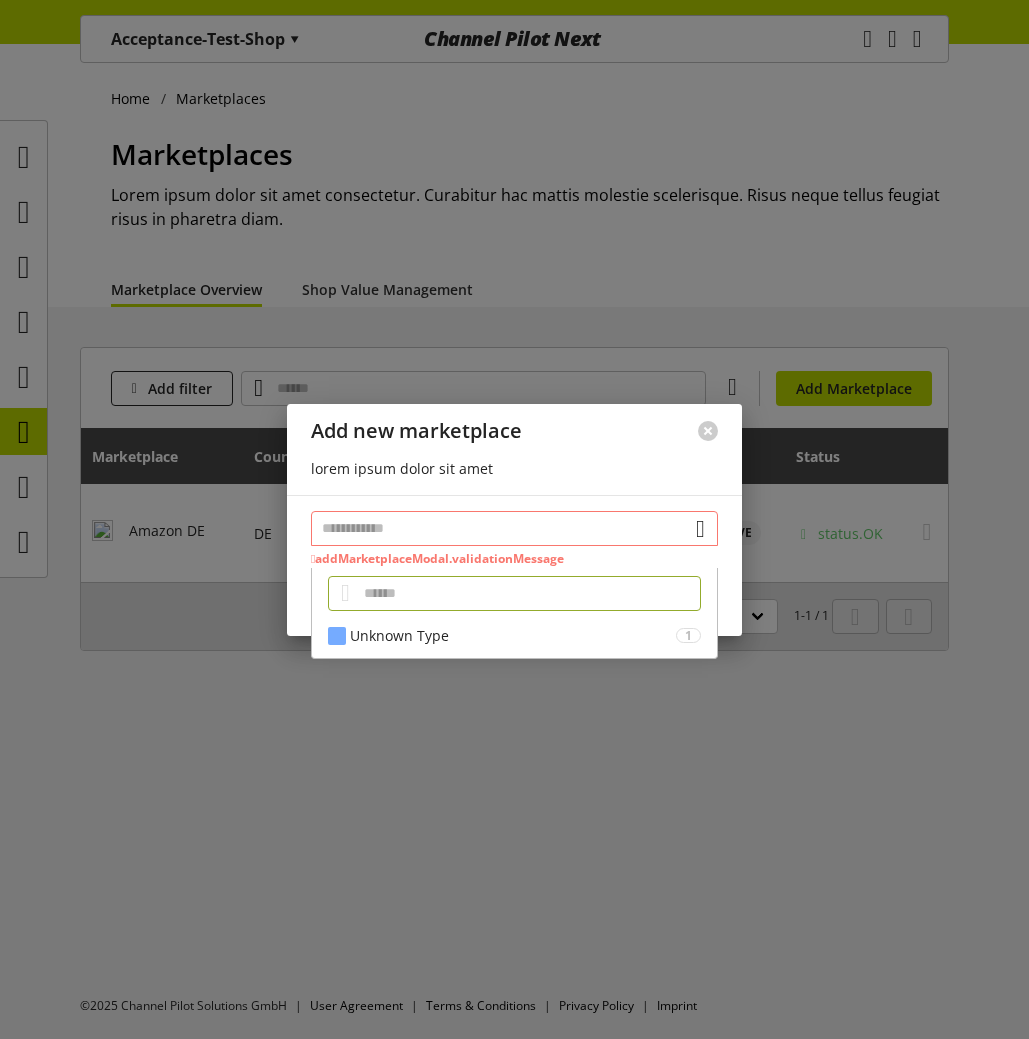 click at bounding box center (514, 528) 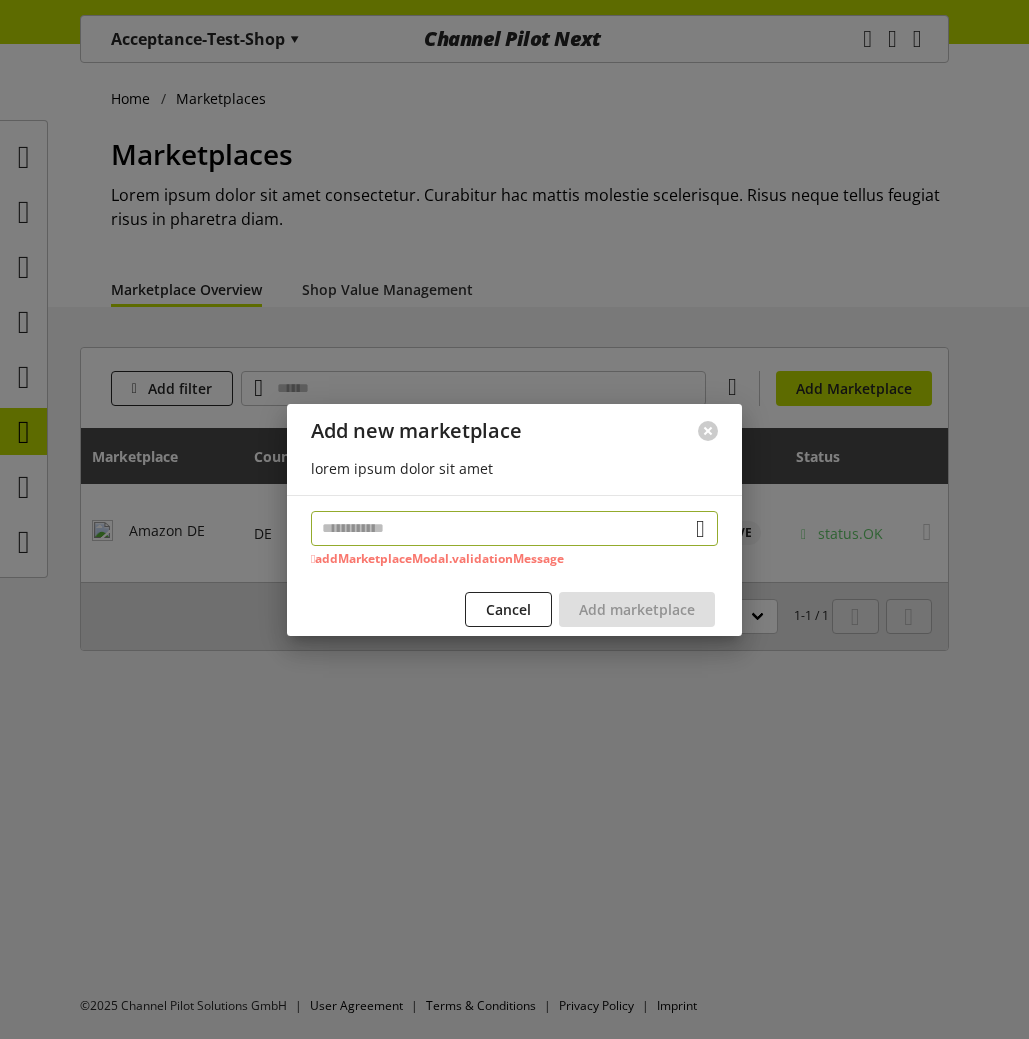 click at bounding box center [514, 528] 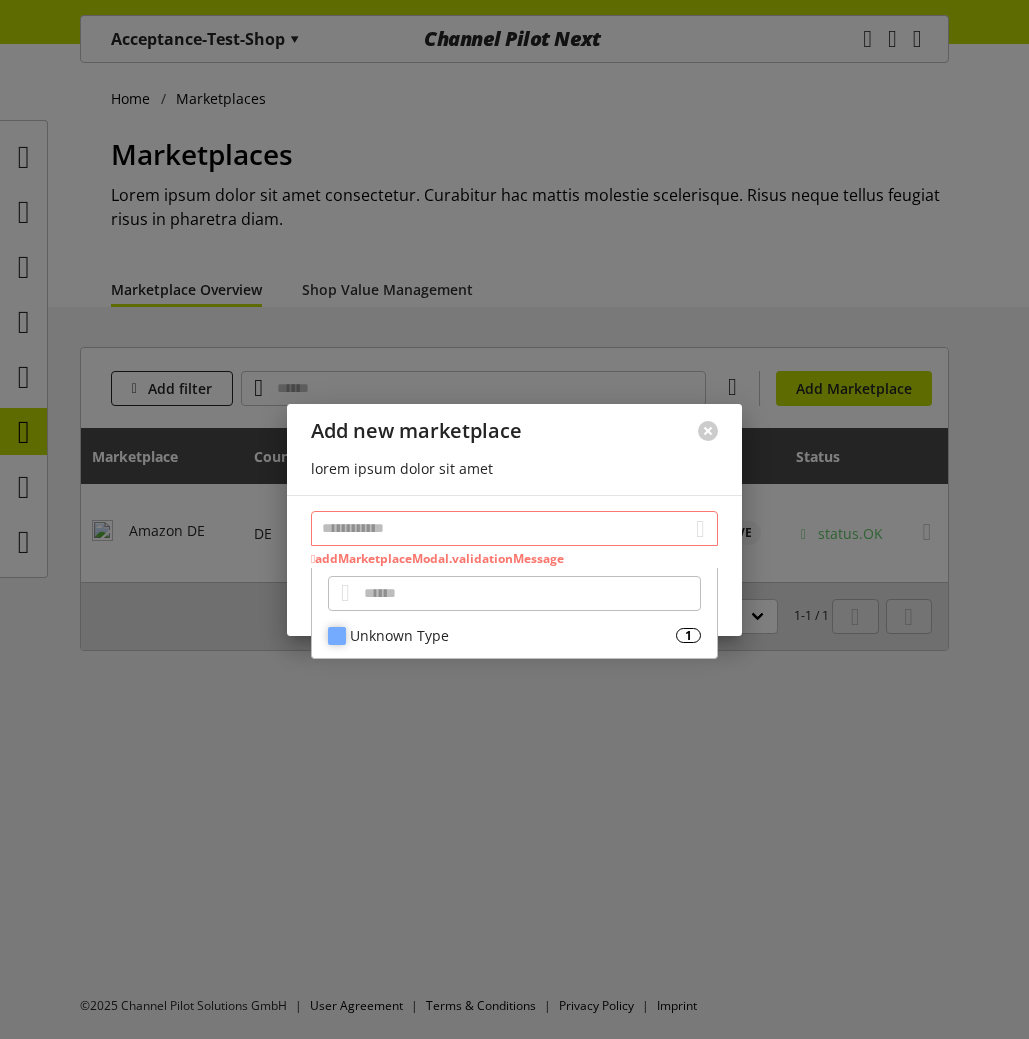 click on "Unknown Type 1" at bounding box center [514, 635] 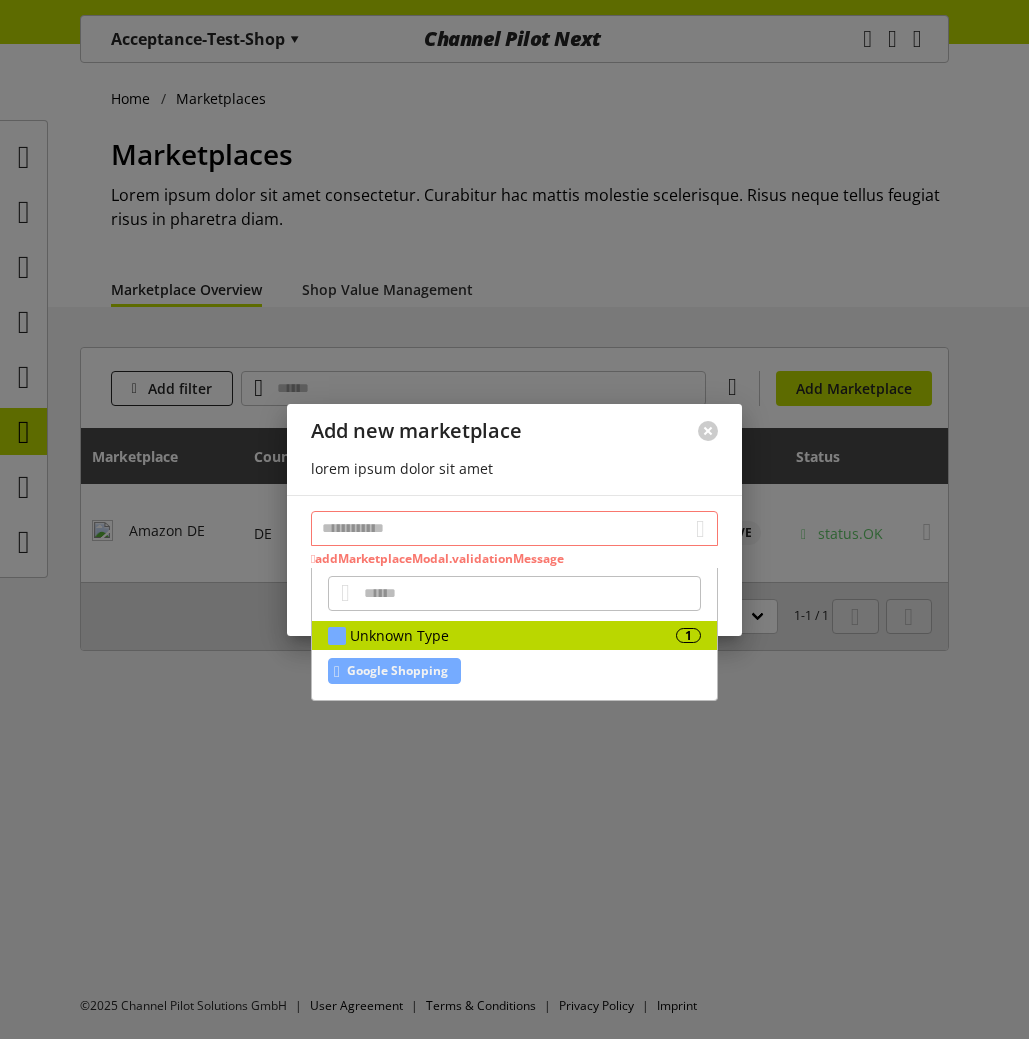 click on "Google Shopping" at bounding box center [397, 671] 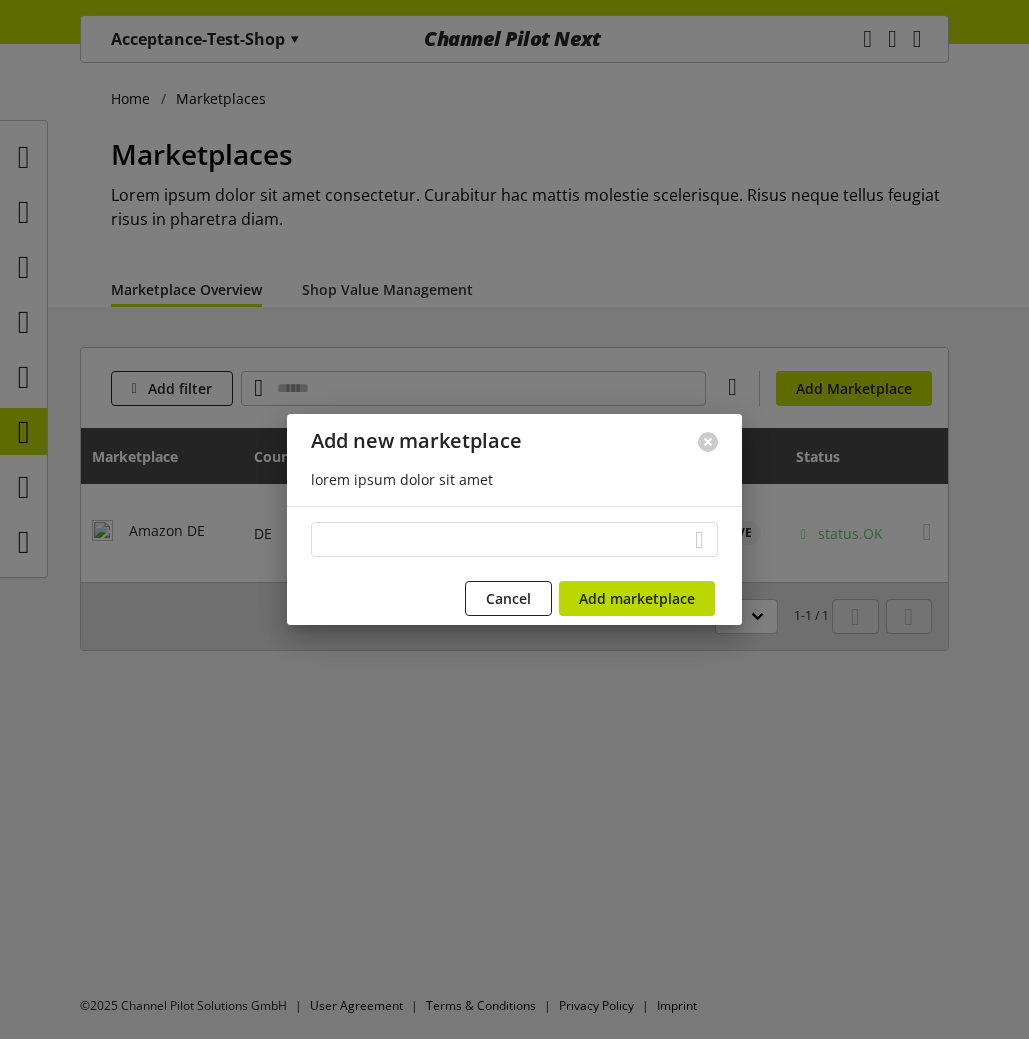 click at bounding box center (514, 539) 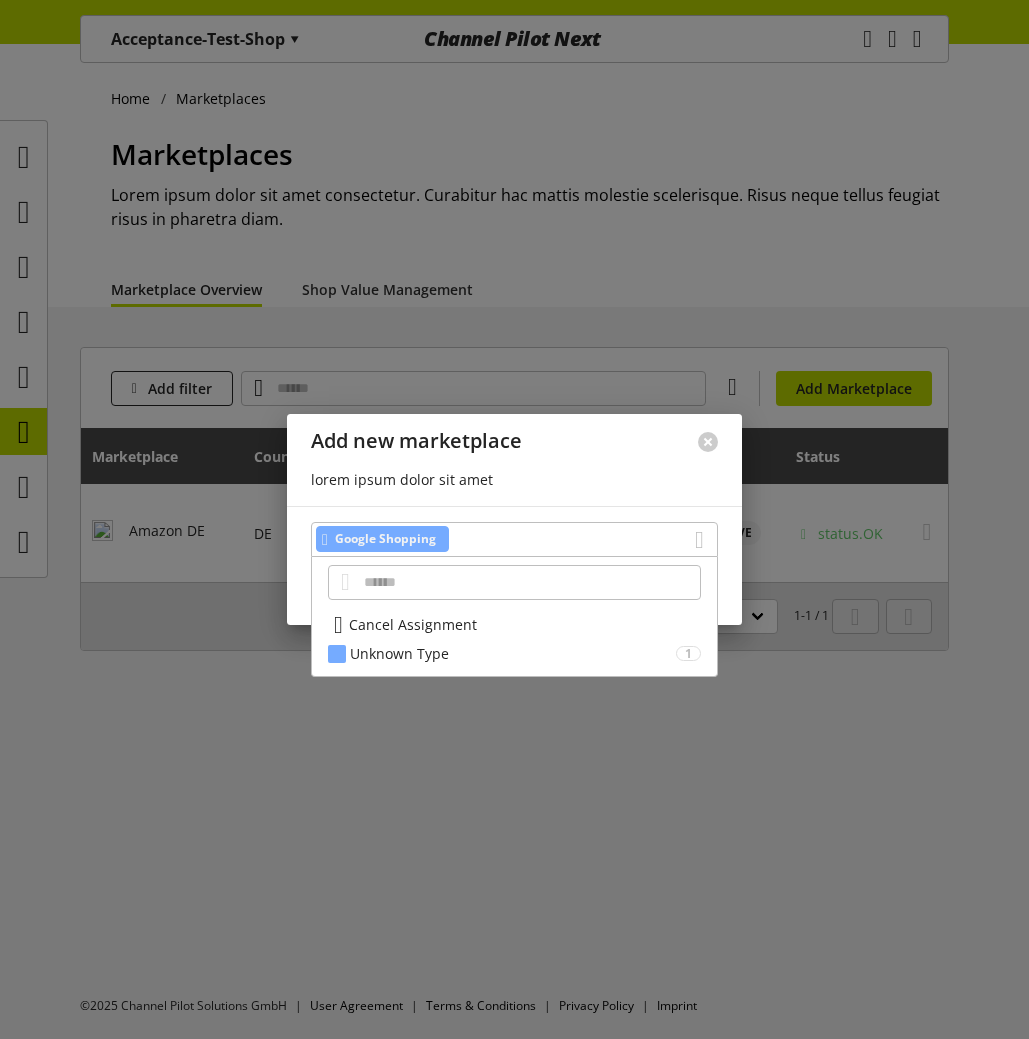 click on "Cancel Assignment" at bounding box center [514, 624] 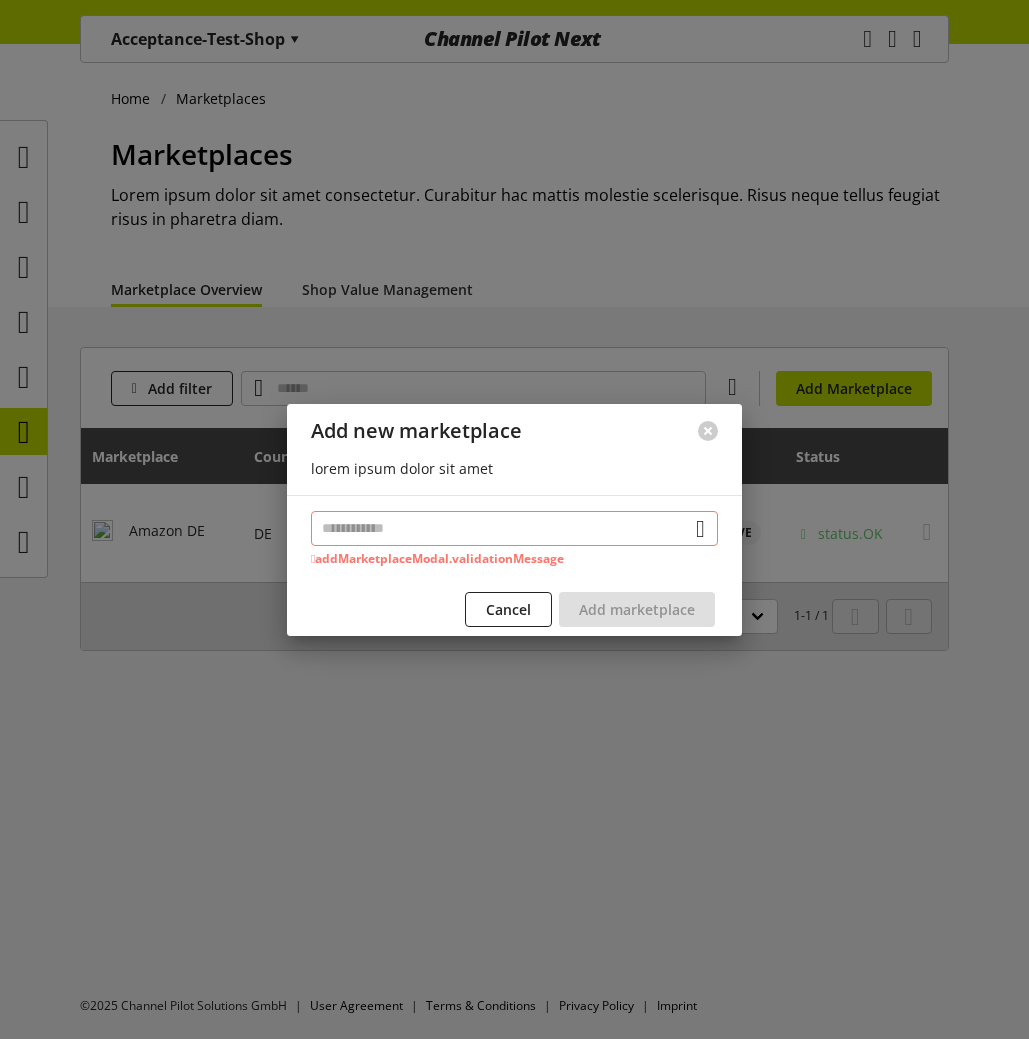 click at bounding box center (514, 528) 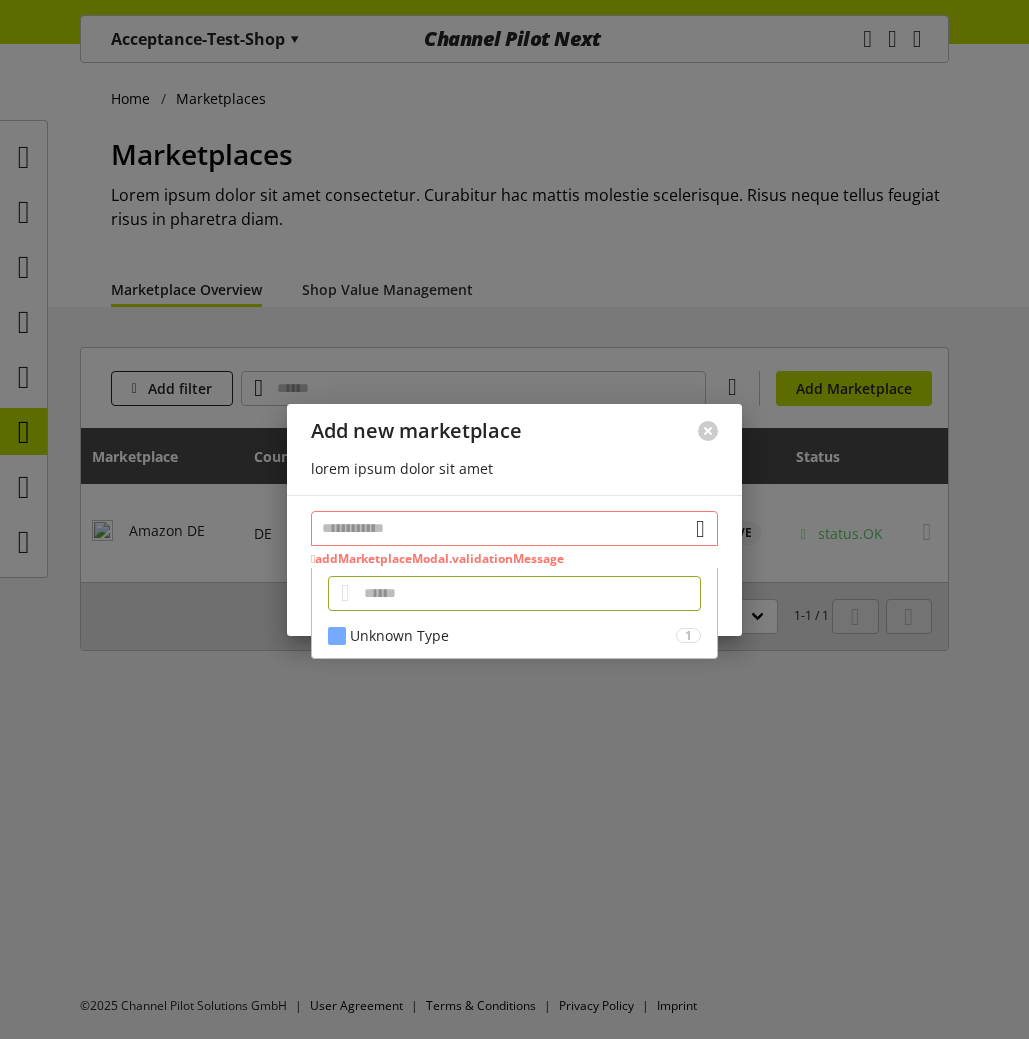 click at bounding box center [514, 528] 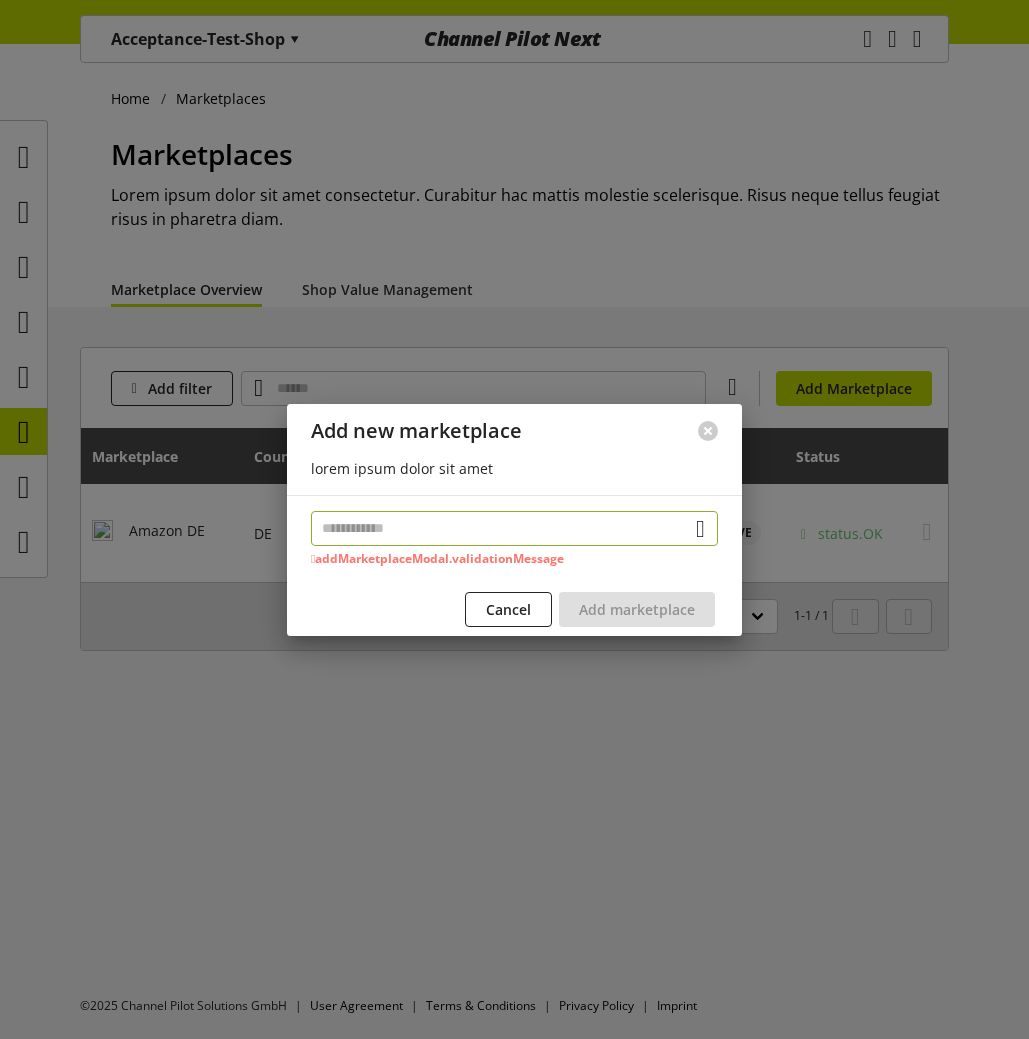 click at bounding box center (514, 528) 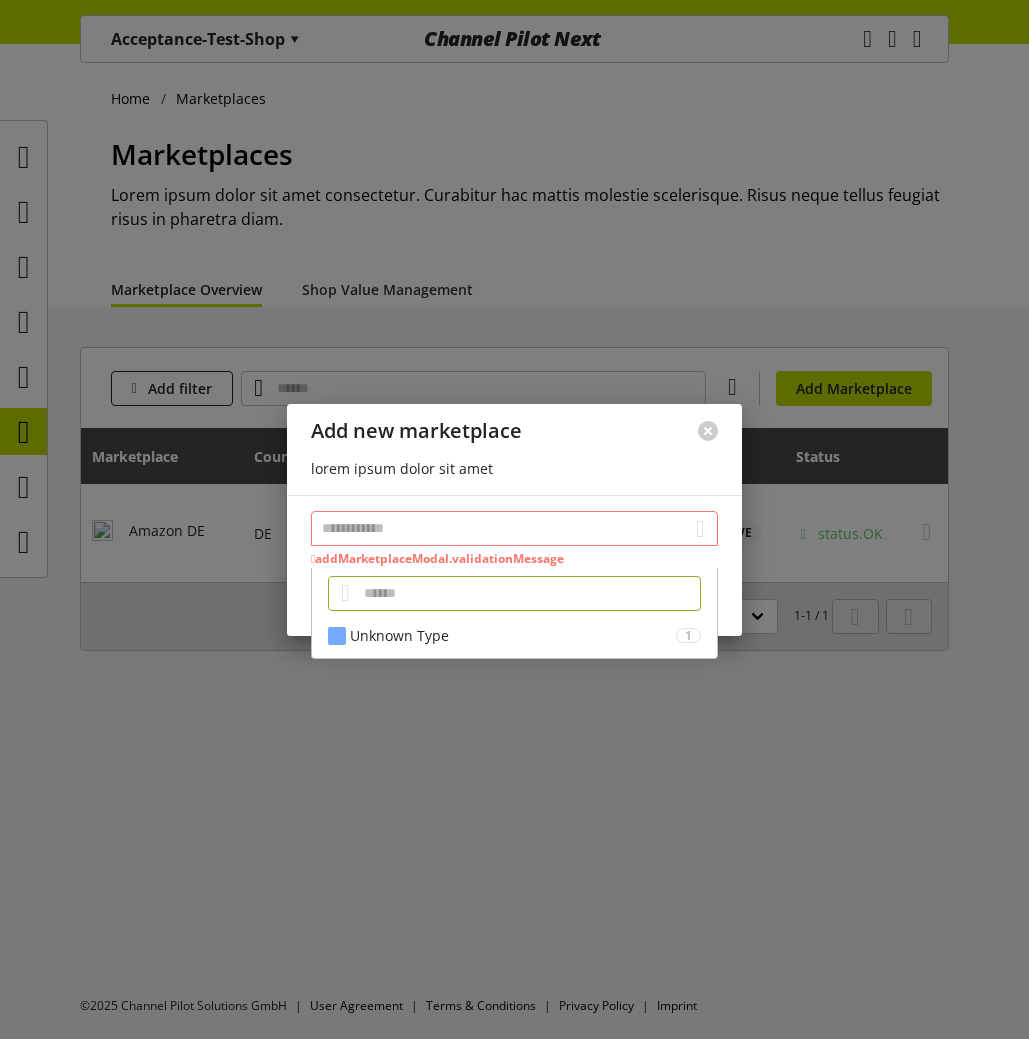 click on "addMarketplaceModal.validationMessage  Unknown Type 1 Google Shopping Cancel Add marketplace" at bounding box center (514, 565) 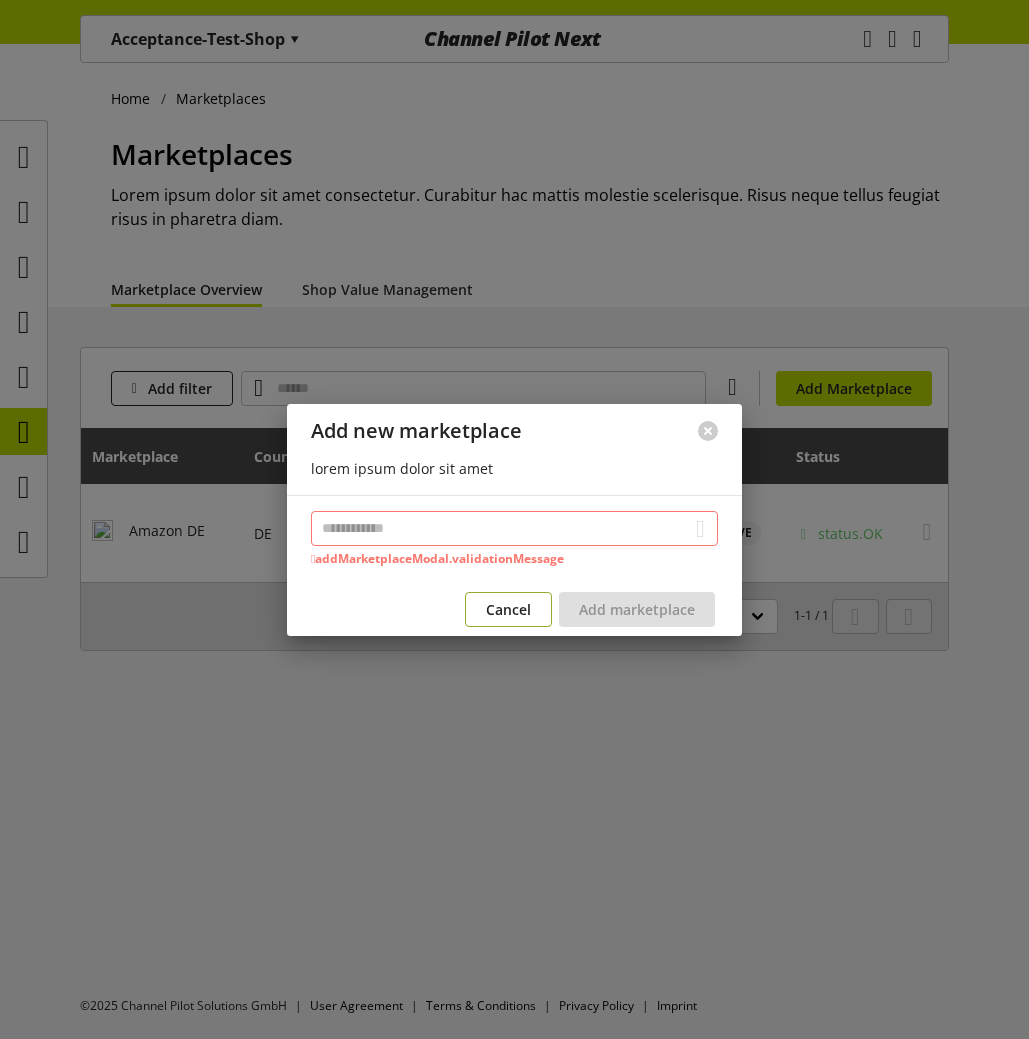 click on "Cancel" at bounding box center [508, 609] 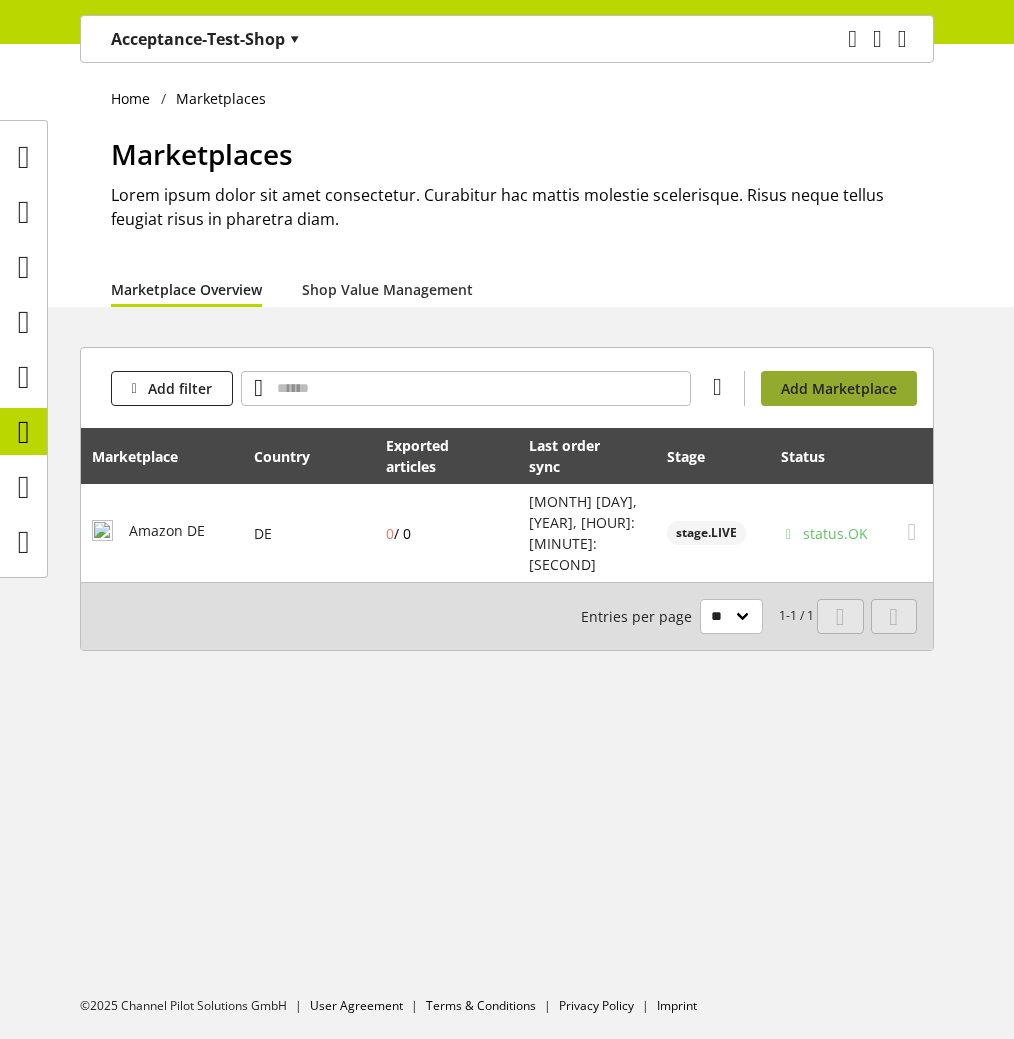click on "Add Marketplace" at bounding box center [839, 388] 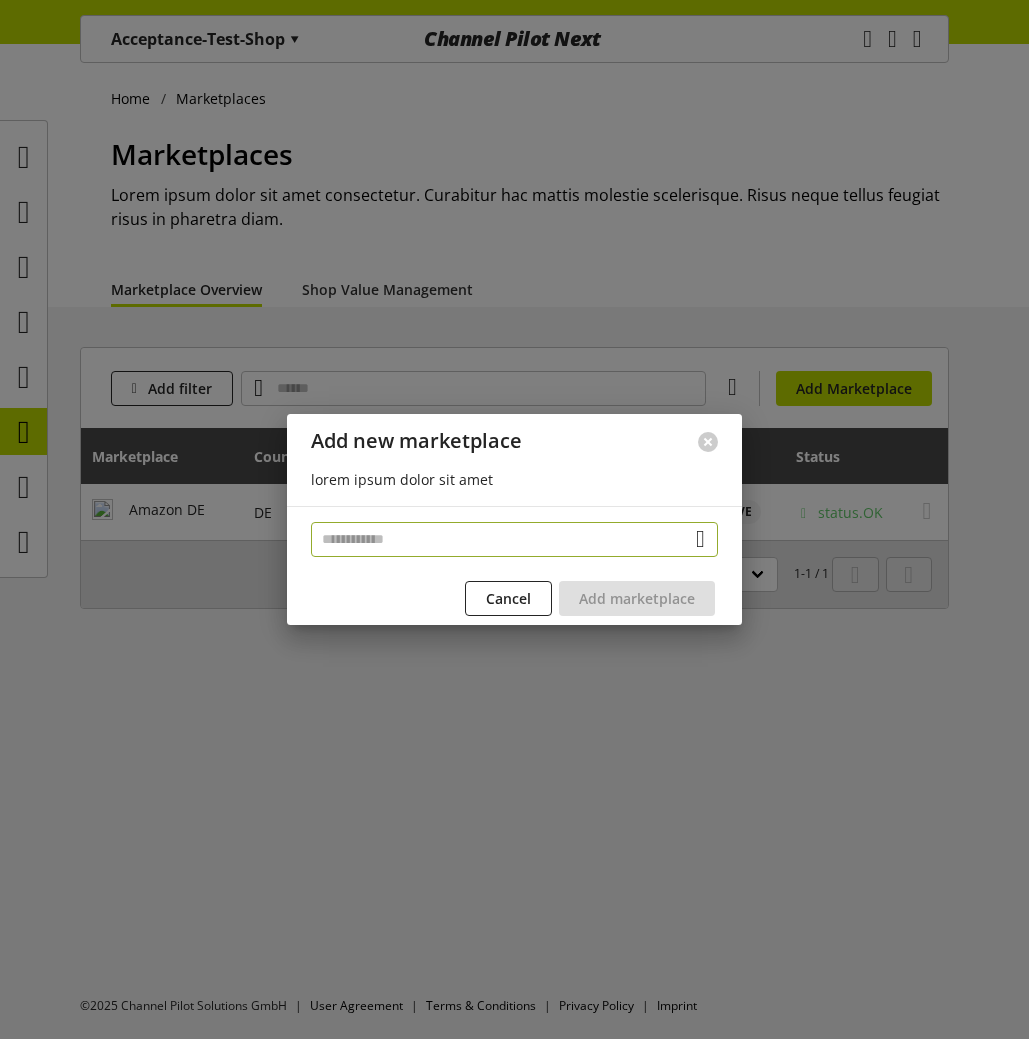 click at bounding box center (514, 539) 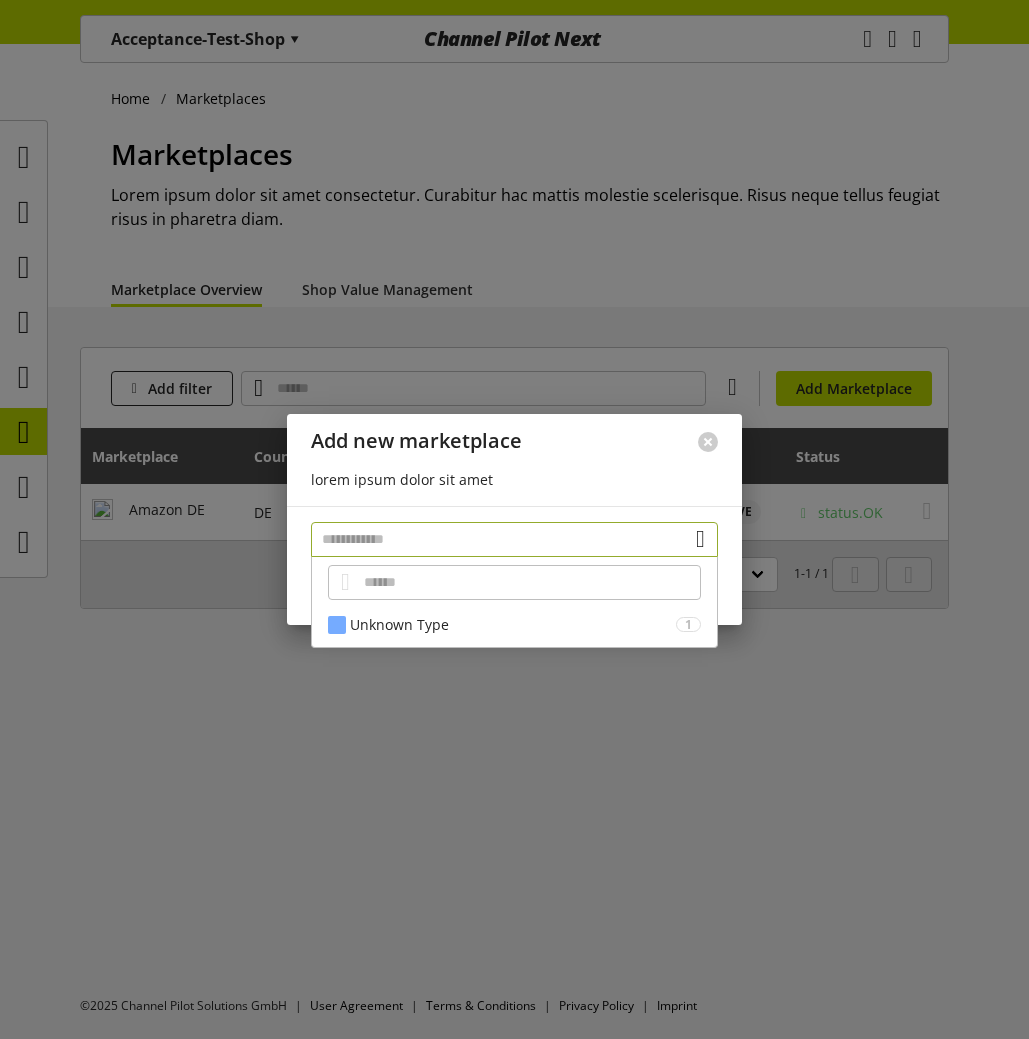 click at bounding box center (514, 539) 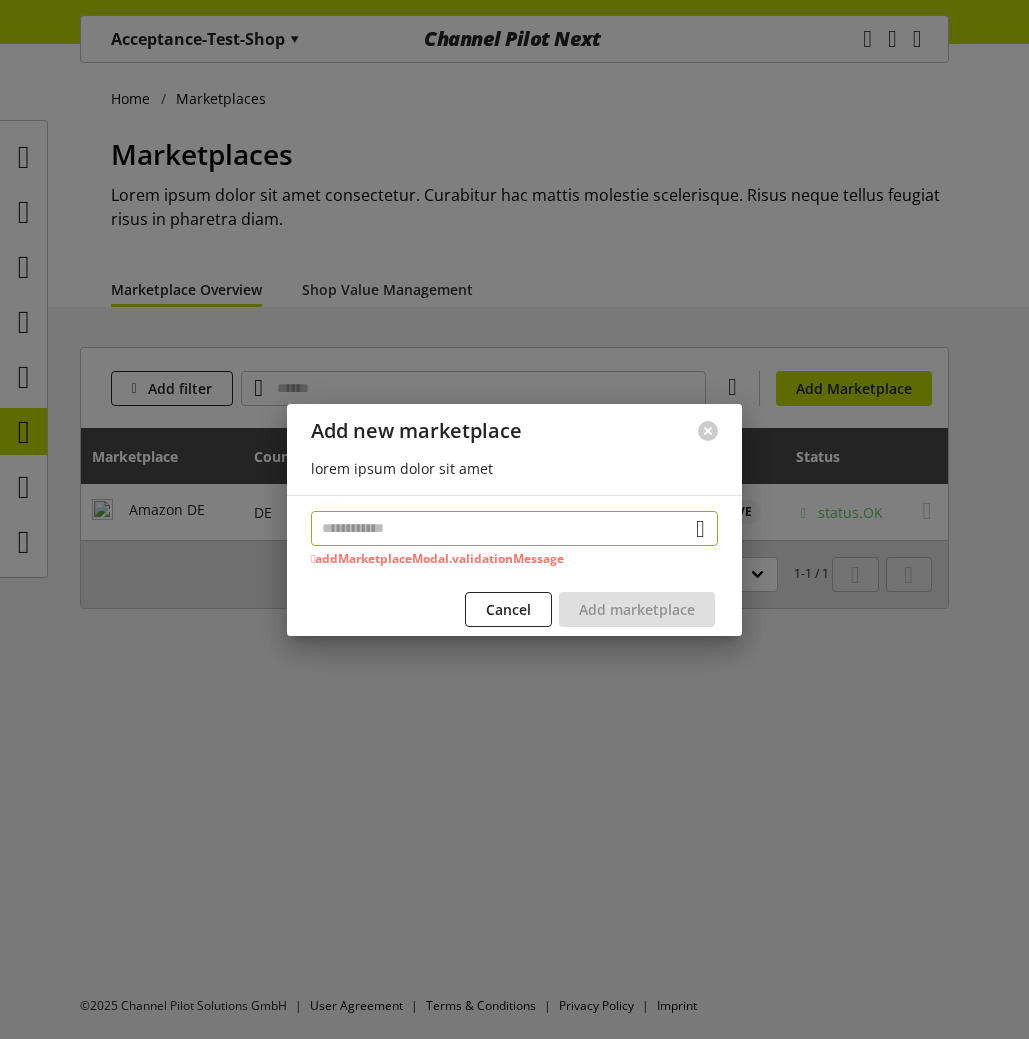 click at bounding box center (514, 528) 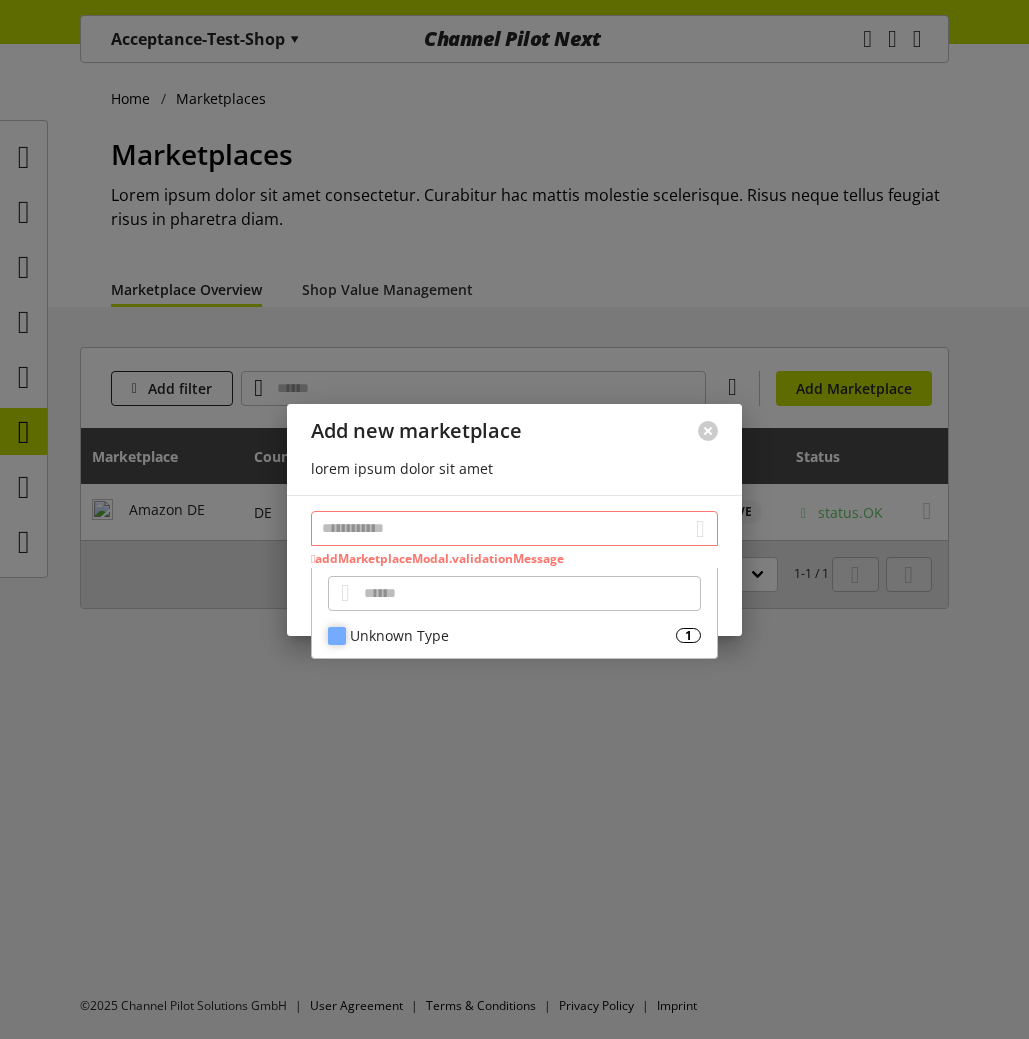 click on "Unknown Type" at bounding box center (513, 635) 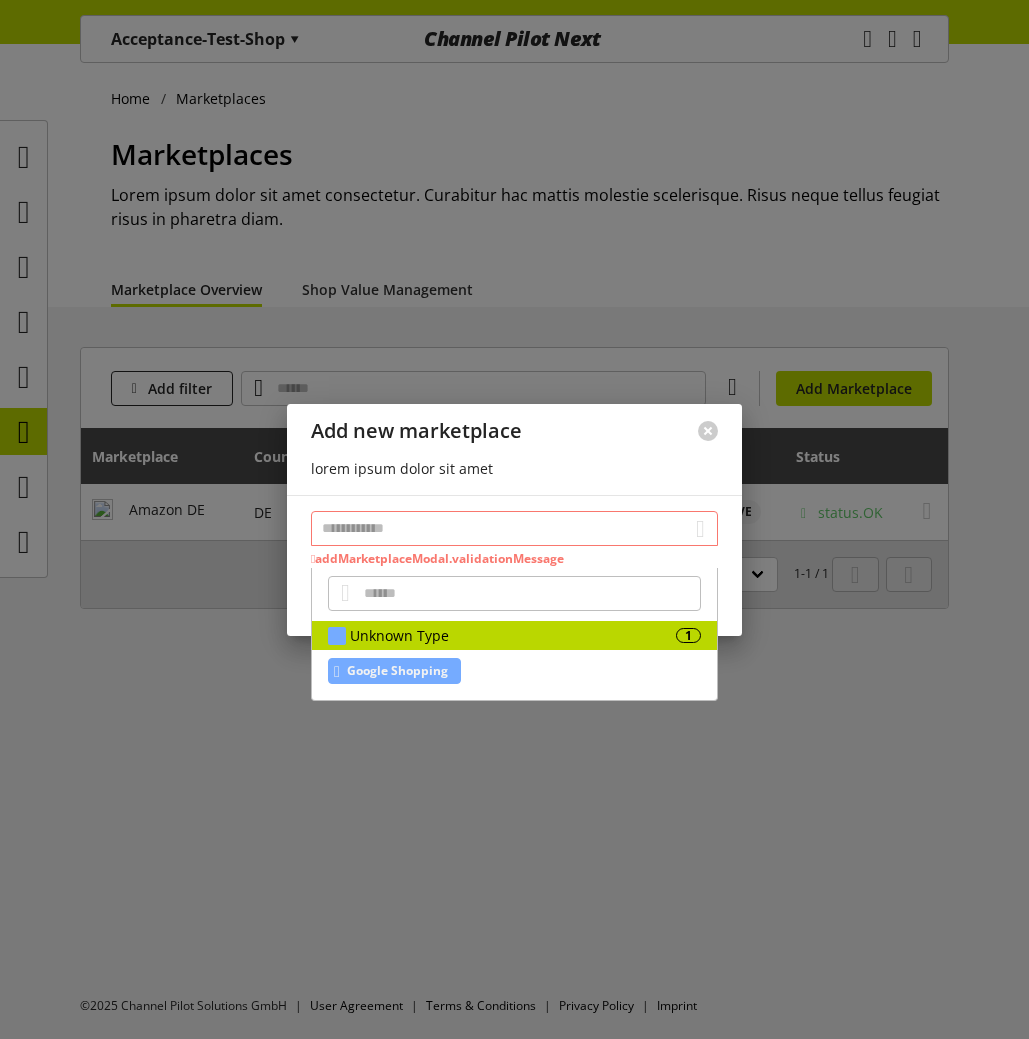 click on "Google Shopping" at bounding box center (397, 671) 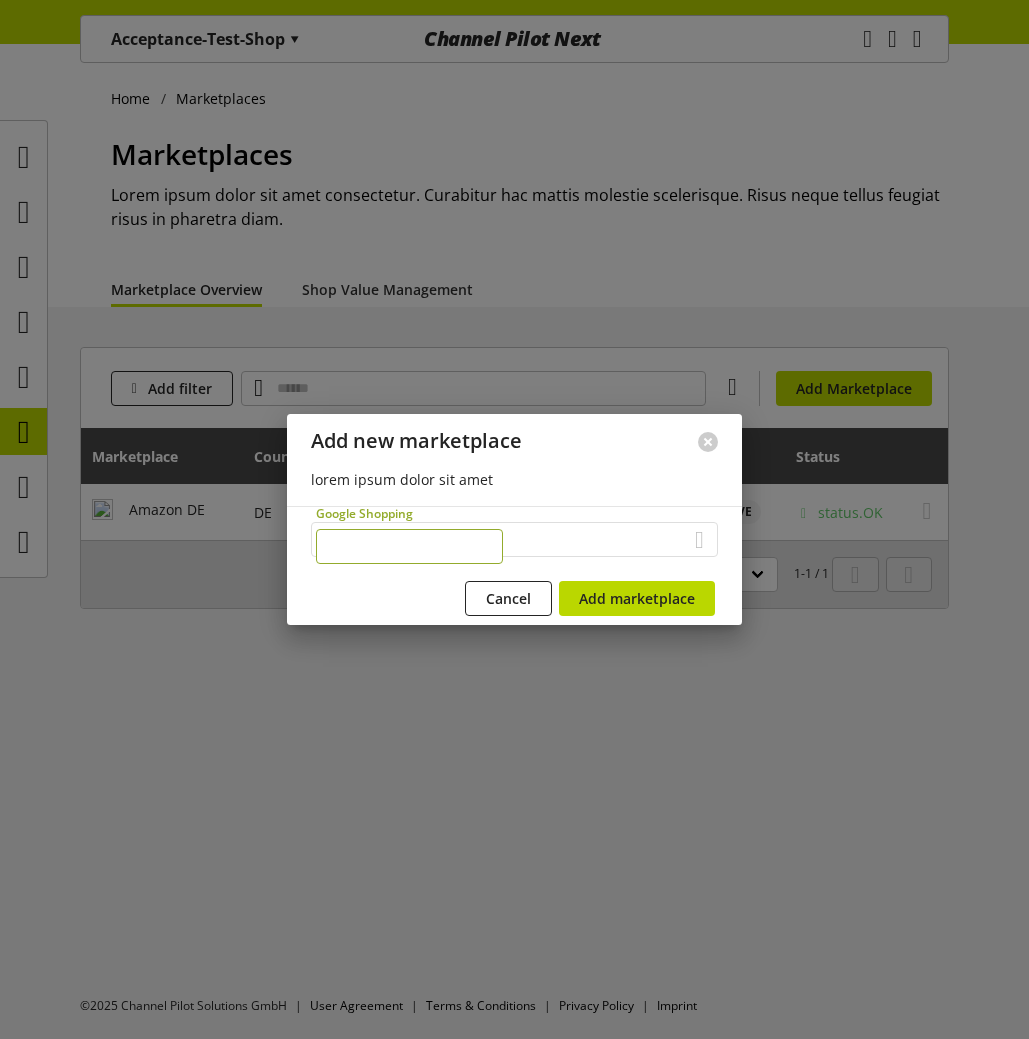 click at bounding box center (409, 546) 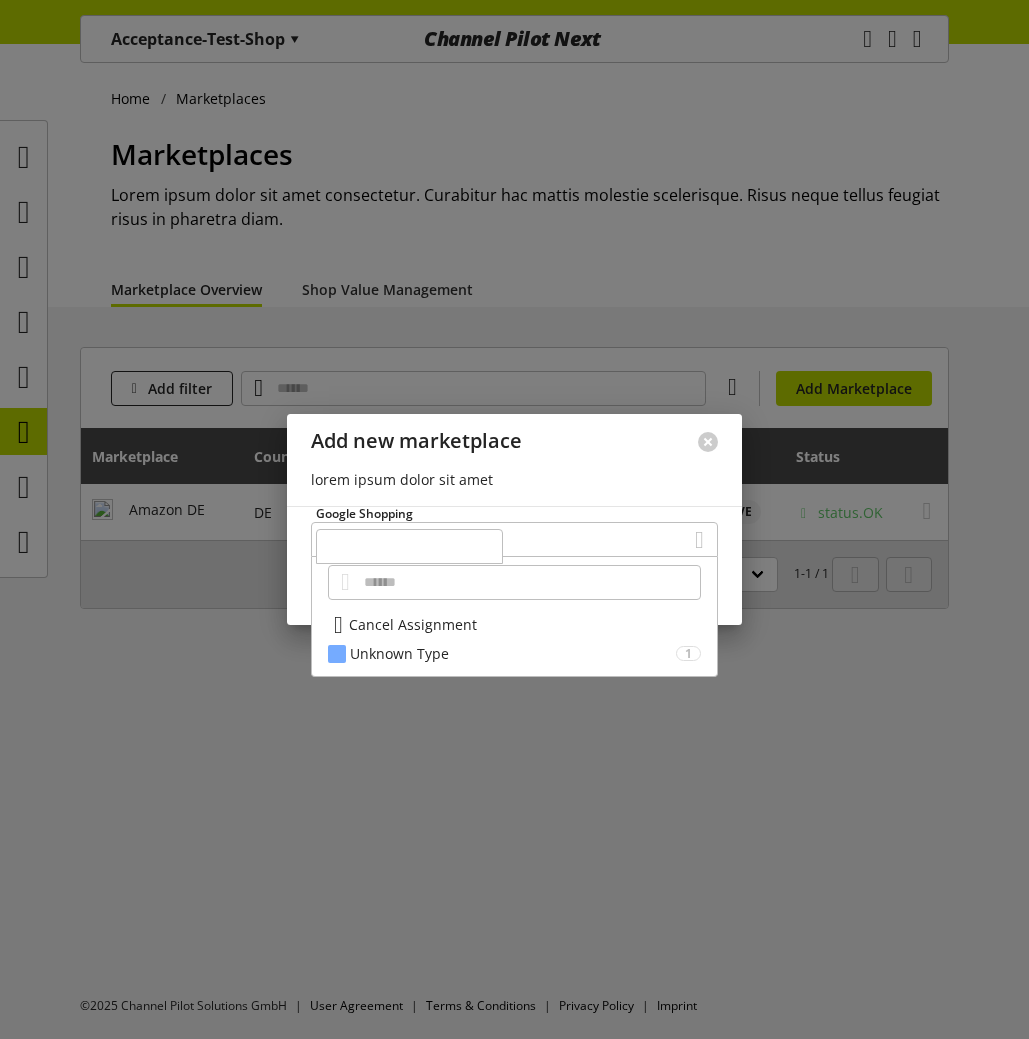 click on "lorem ipsum dolor sit amet" at bounding box center (514, 487) 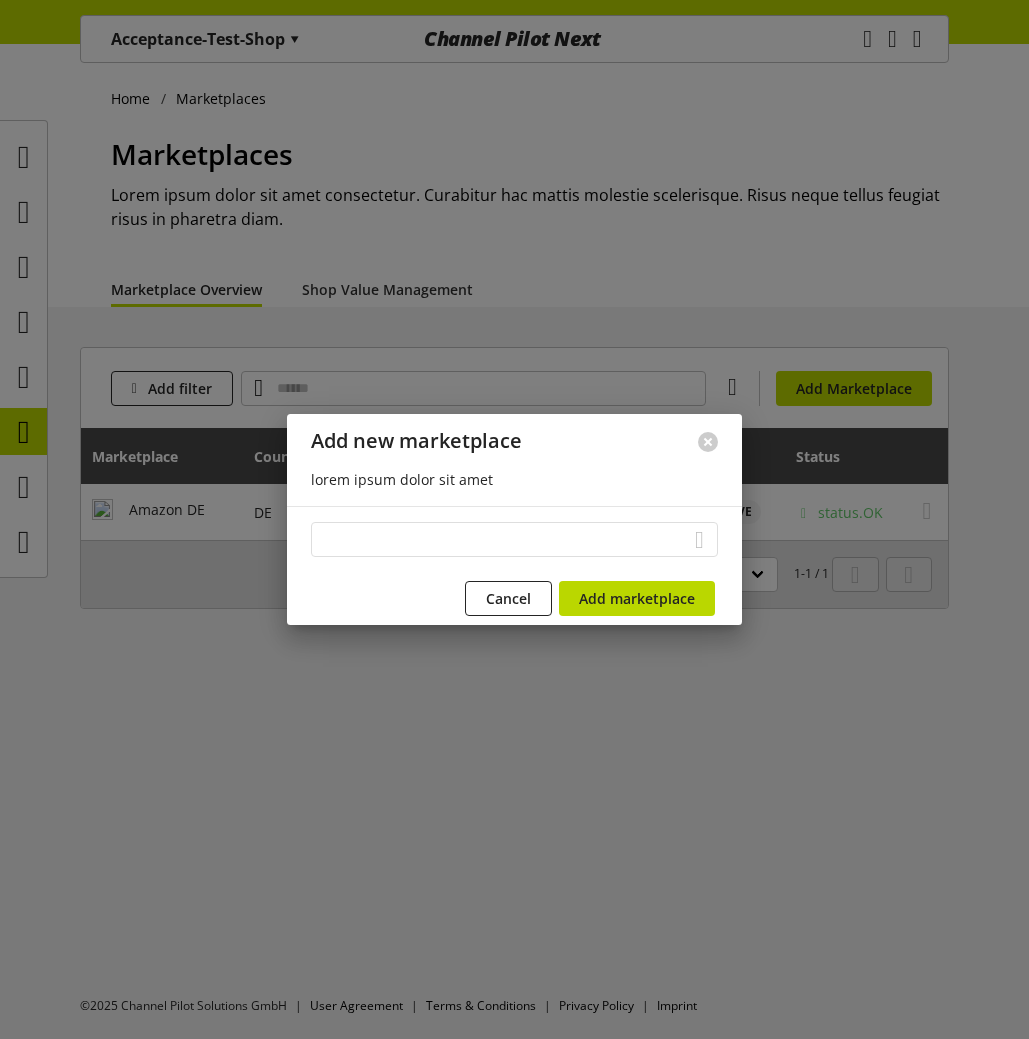click at bounding box center [514, 539] 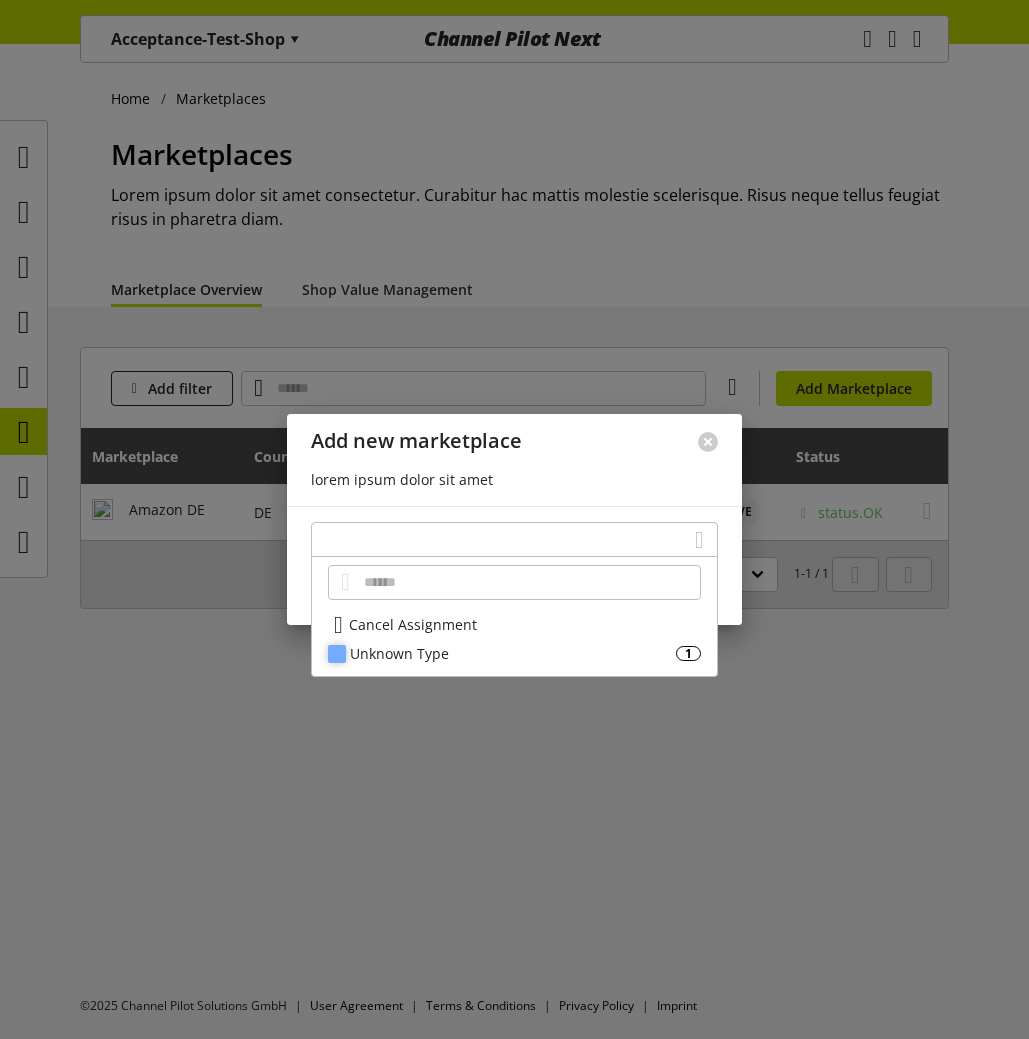 drag, startPoint x: 554, startPoint y: 656, endPoint x: 476, endPoint y: 644, distance: 78.91768 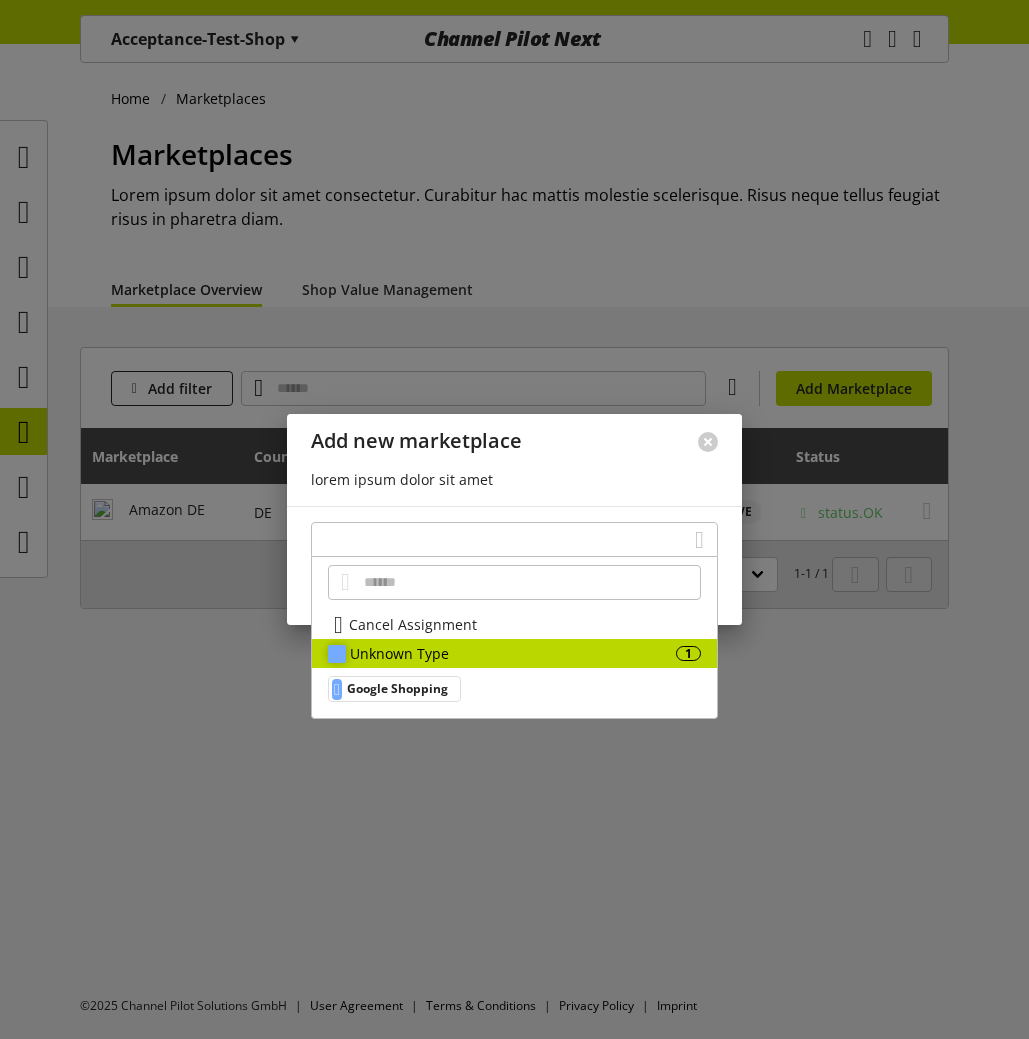 click on "Unknown Type" at bounding box center [513, 653] 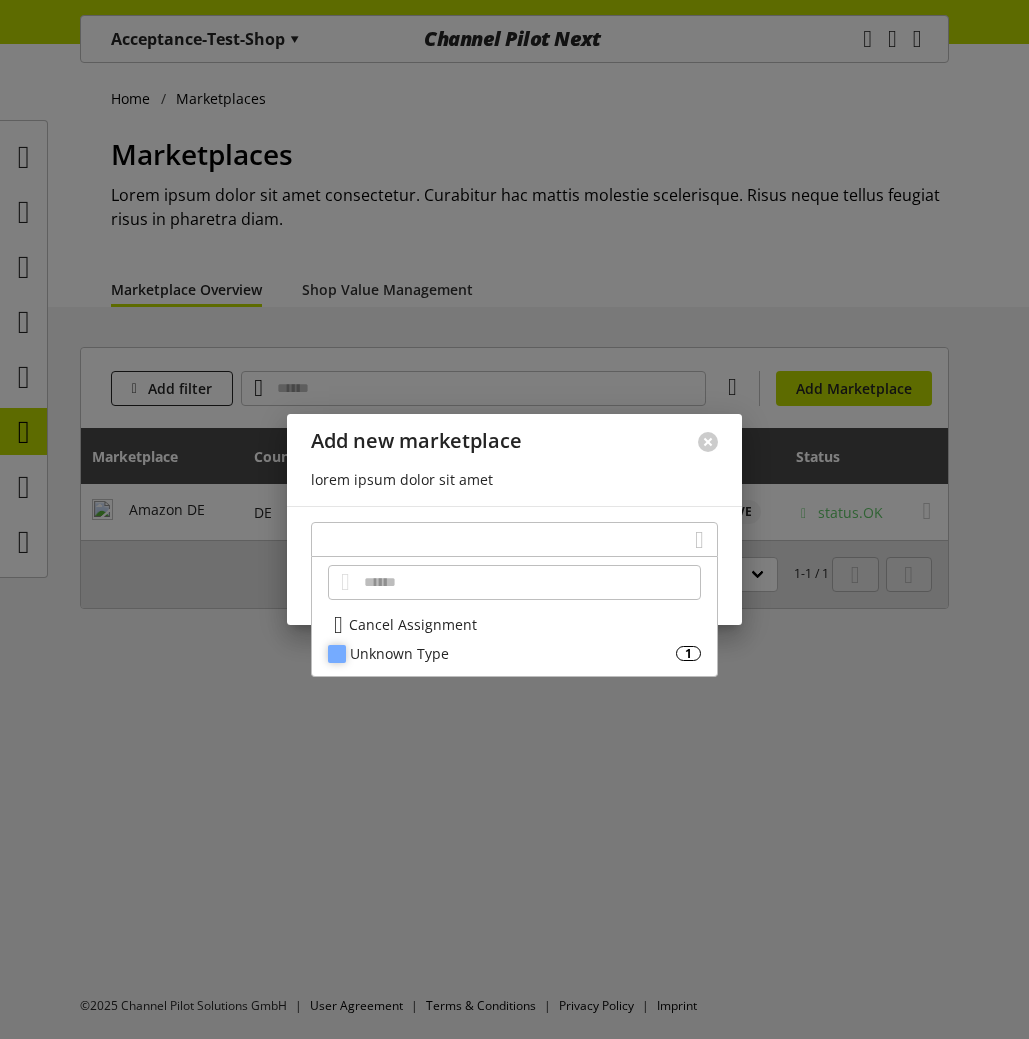 click on "Unknown Type" at bounding box center [513, 653] 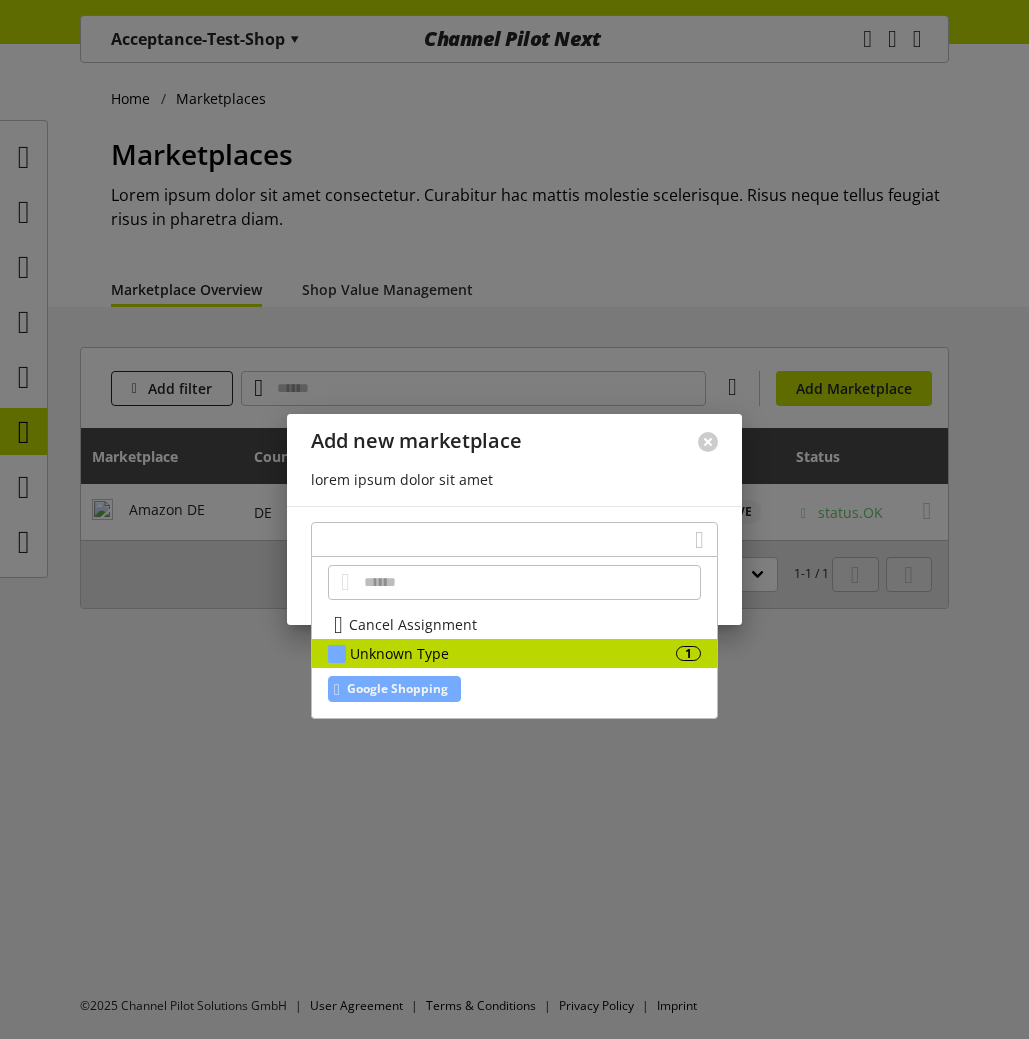 click on "Google Shopping" at bounding box center (397, 689) 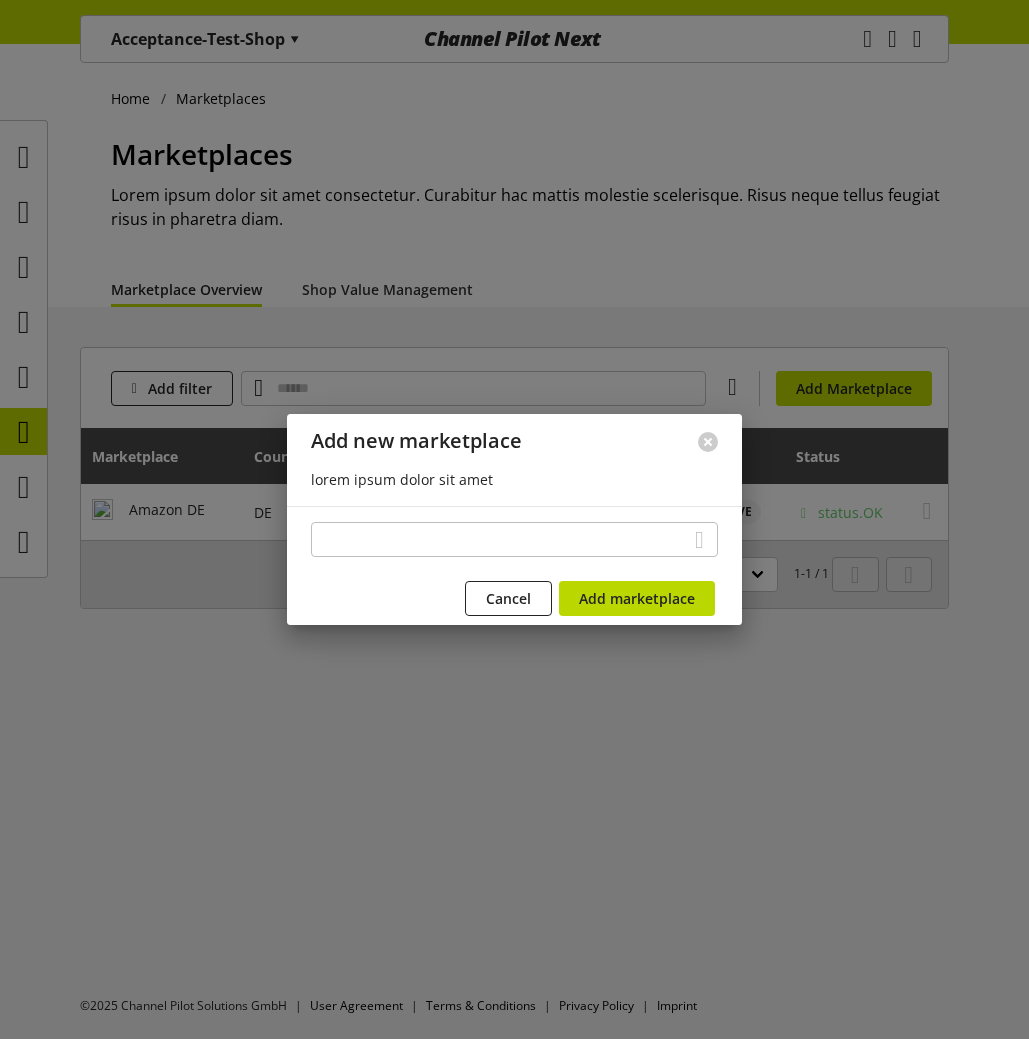 click at bounding box center [514, 519] 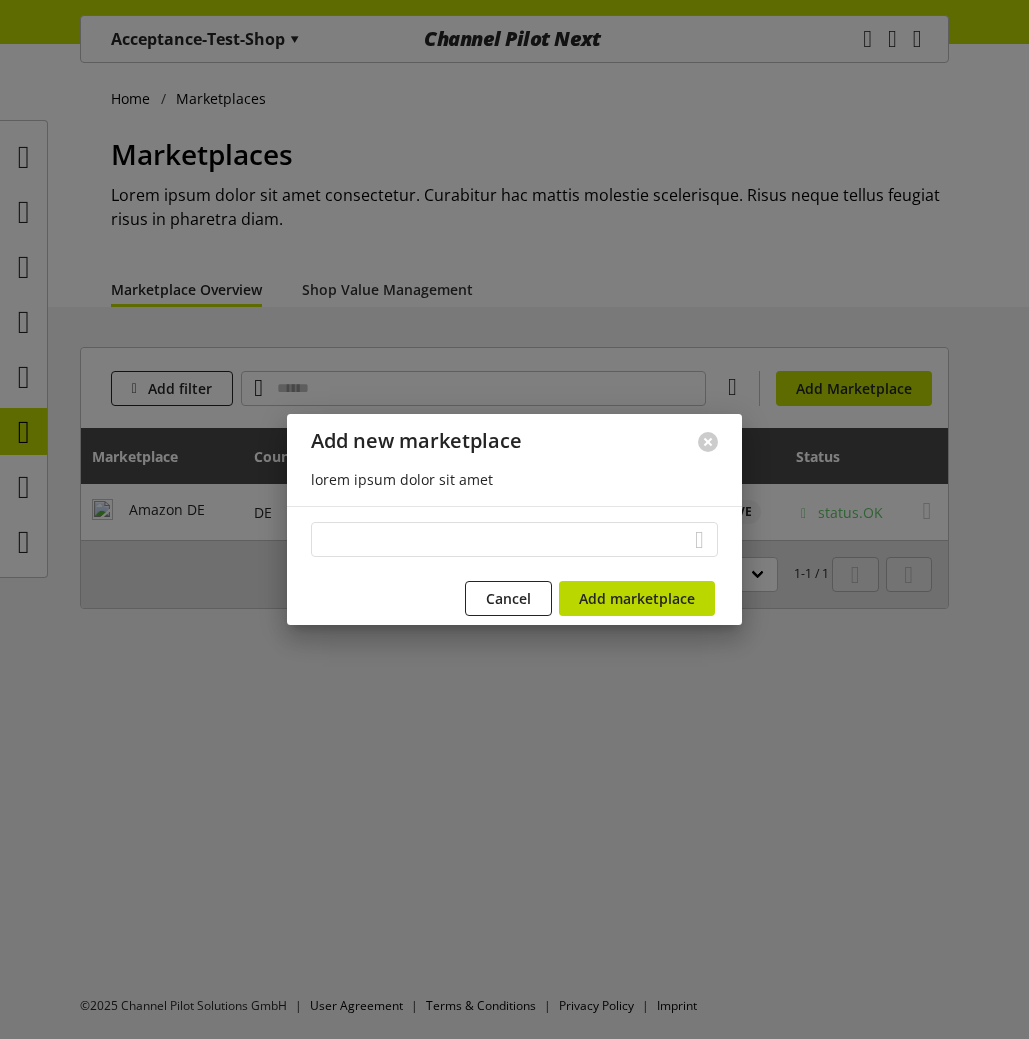 click at bounding box center (514, 539) 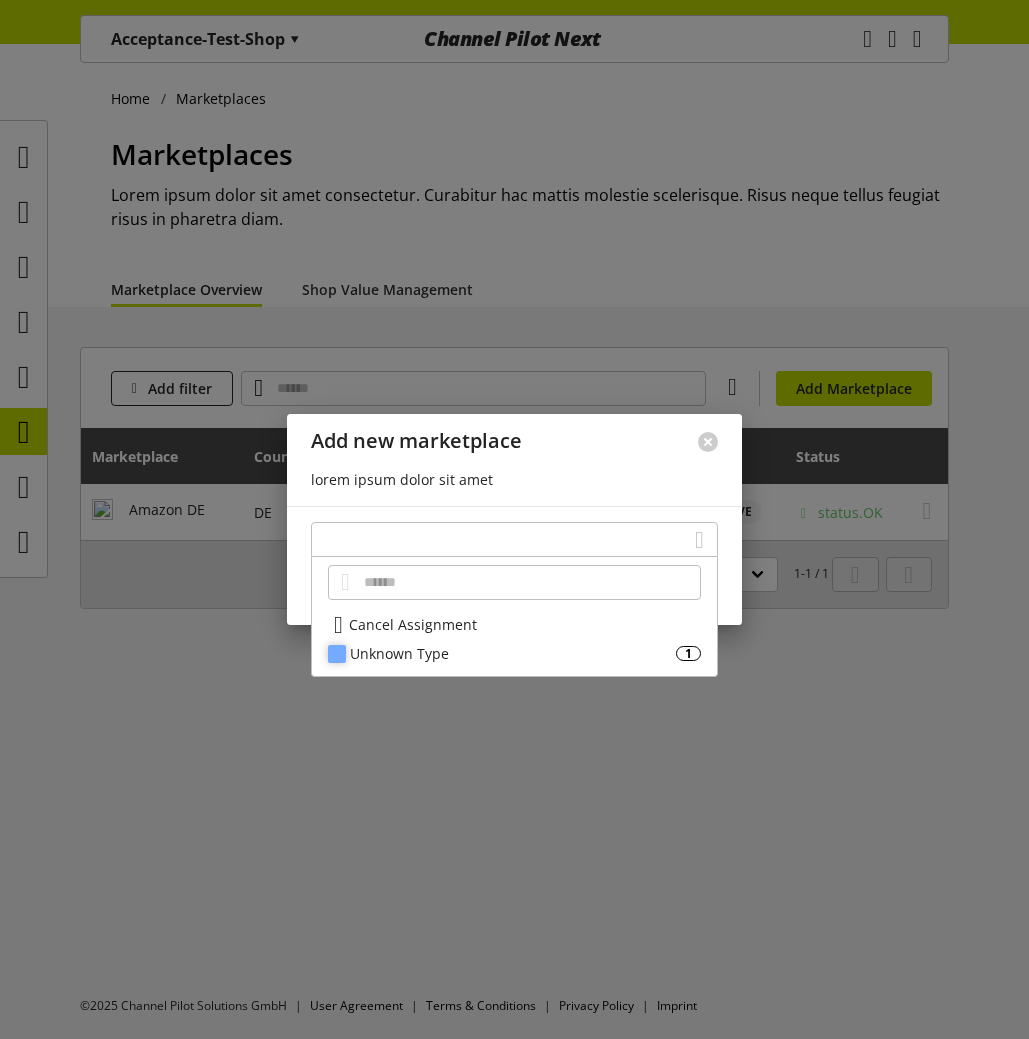 click on "Unknown Type" at bounding box center [513, 653] 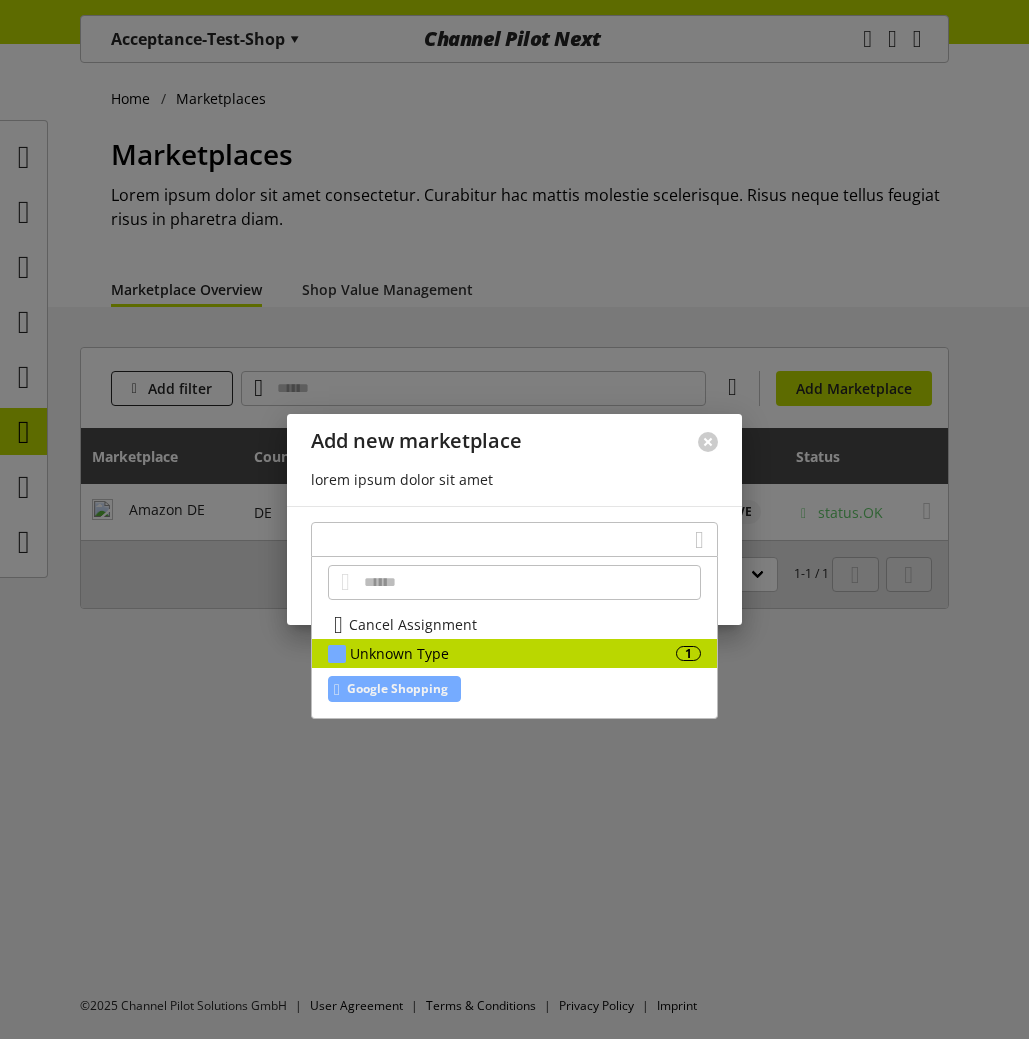 click on "Google Shopping" at bounding box center [397, 689] 